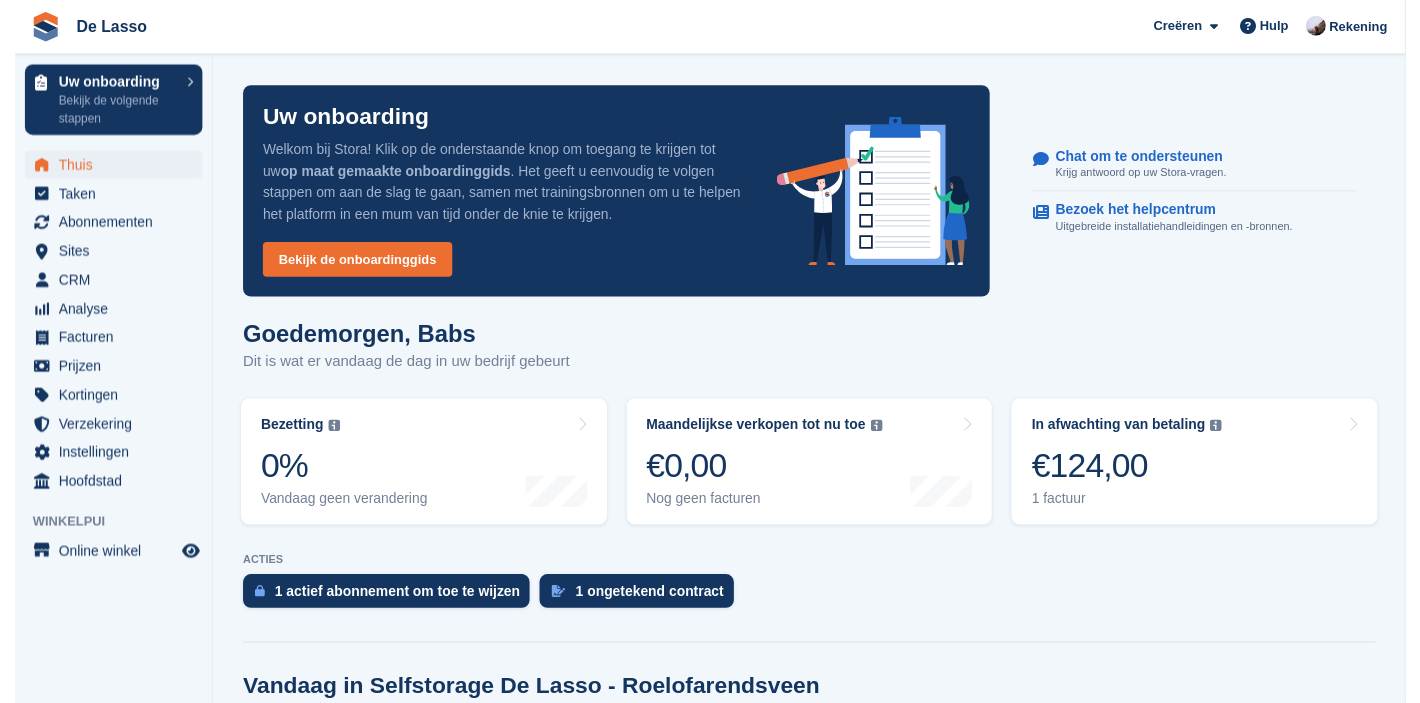 scroll, scrollTop: 0, scrollLeft: 0, axis: both 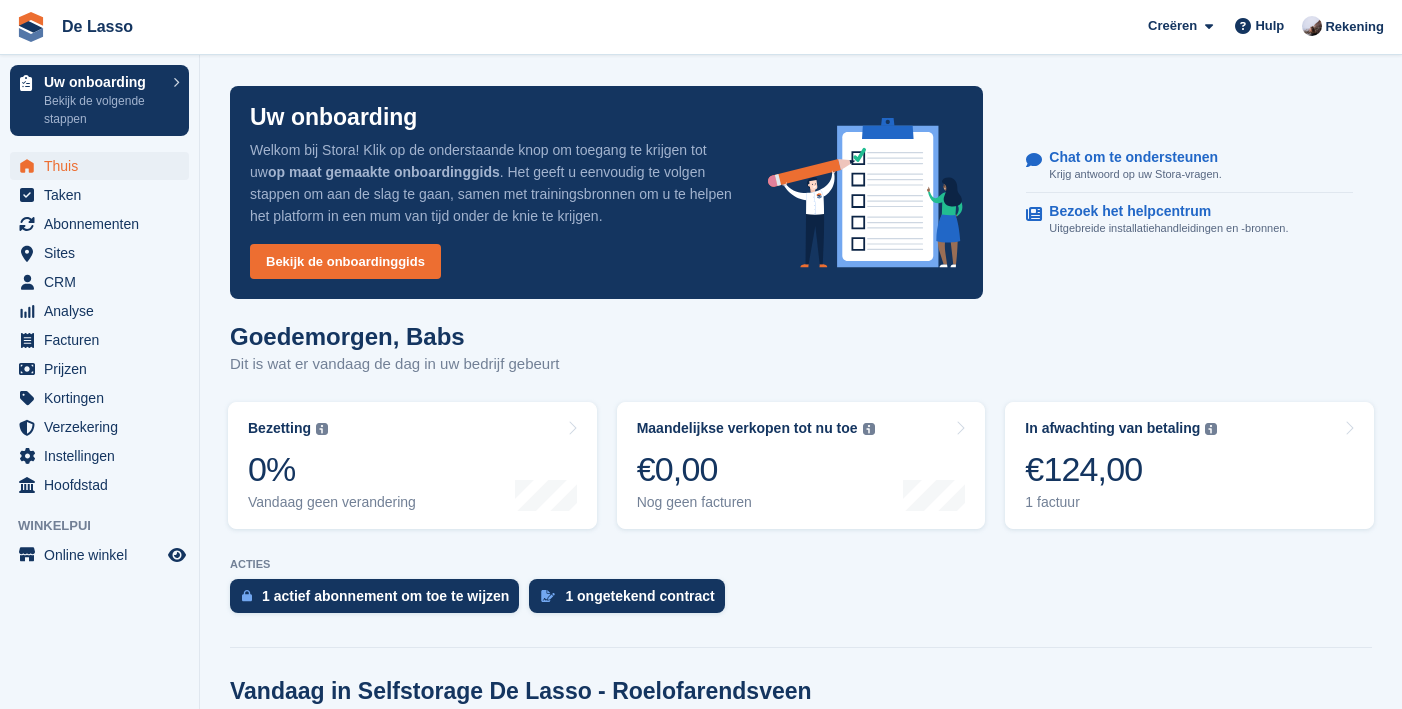 drag, startPoint x: 1065, startPoint y: 332, endPoint x: 1078, endPoint y: 86, distance: 246.34326 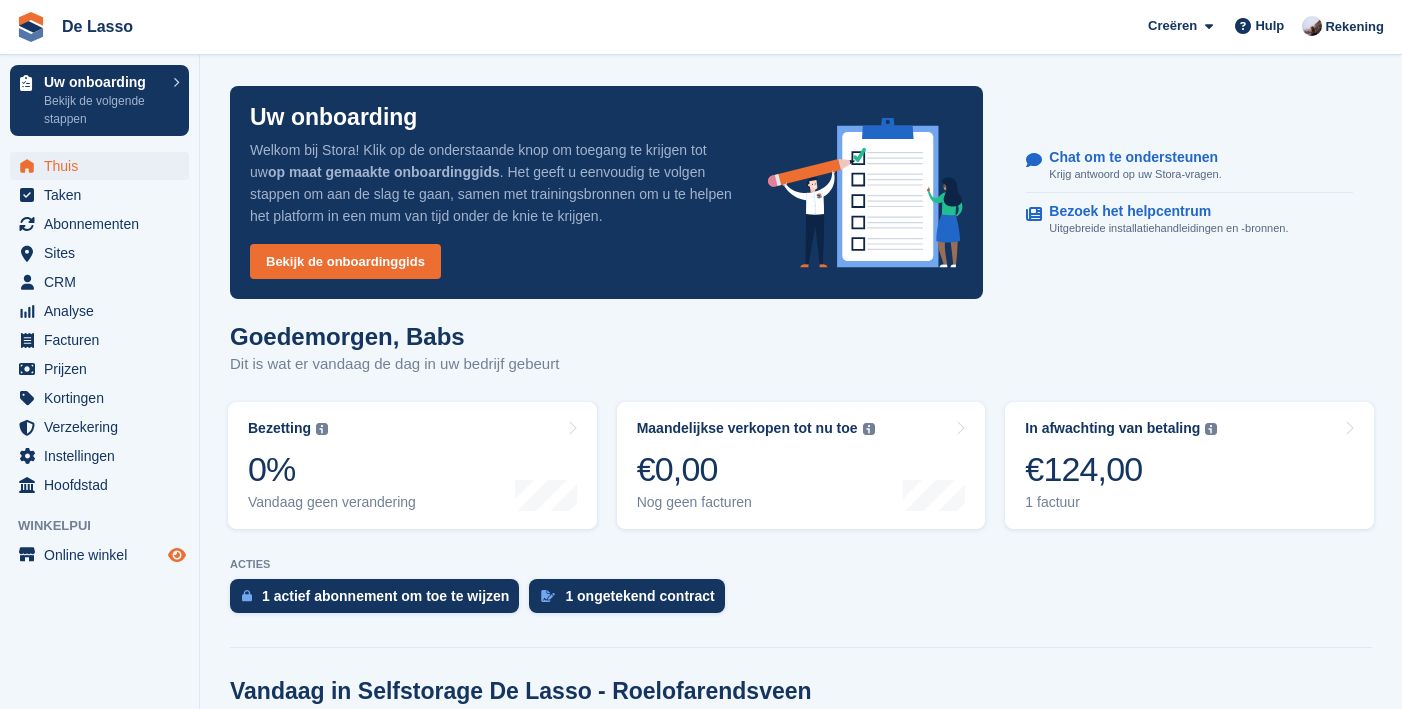 click at bounding box center (177, 555) 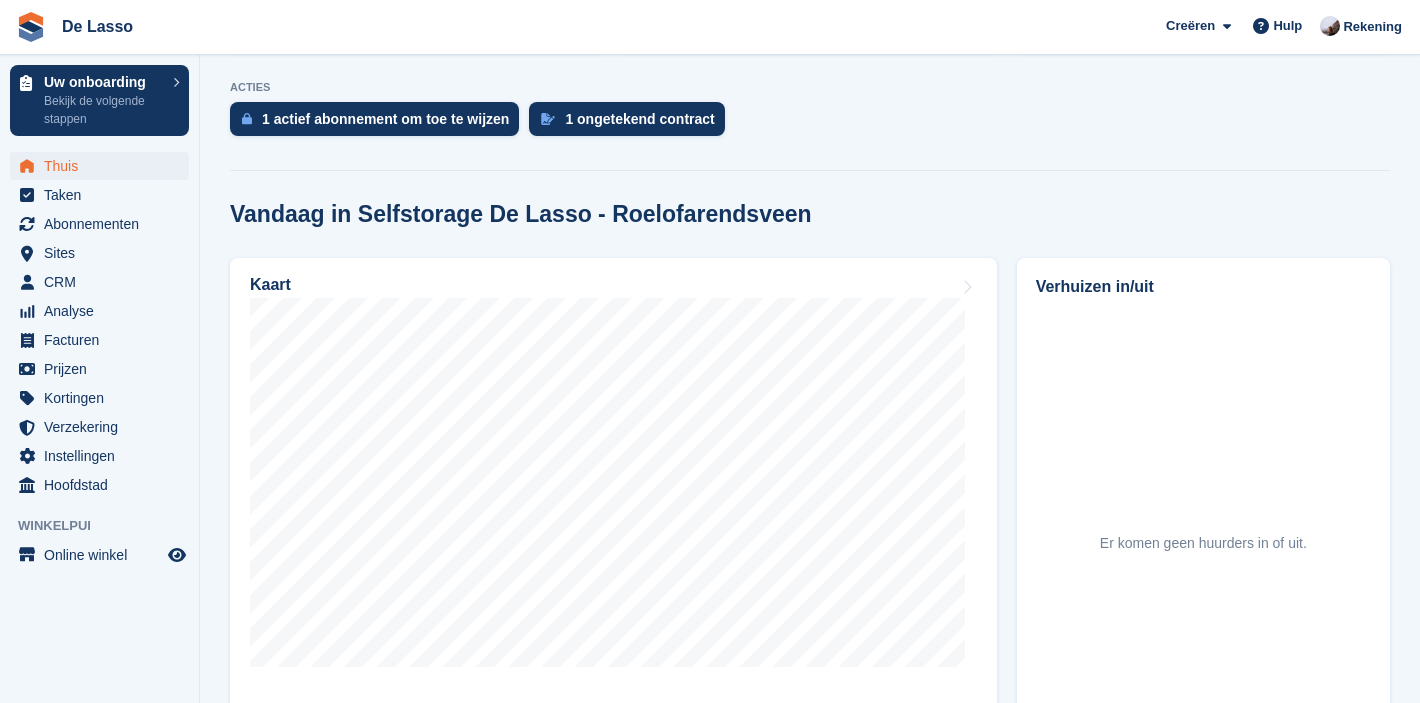 scroll, scrollTop: 606, scrollLeft: 0, axis: vertical 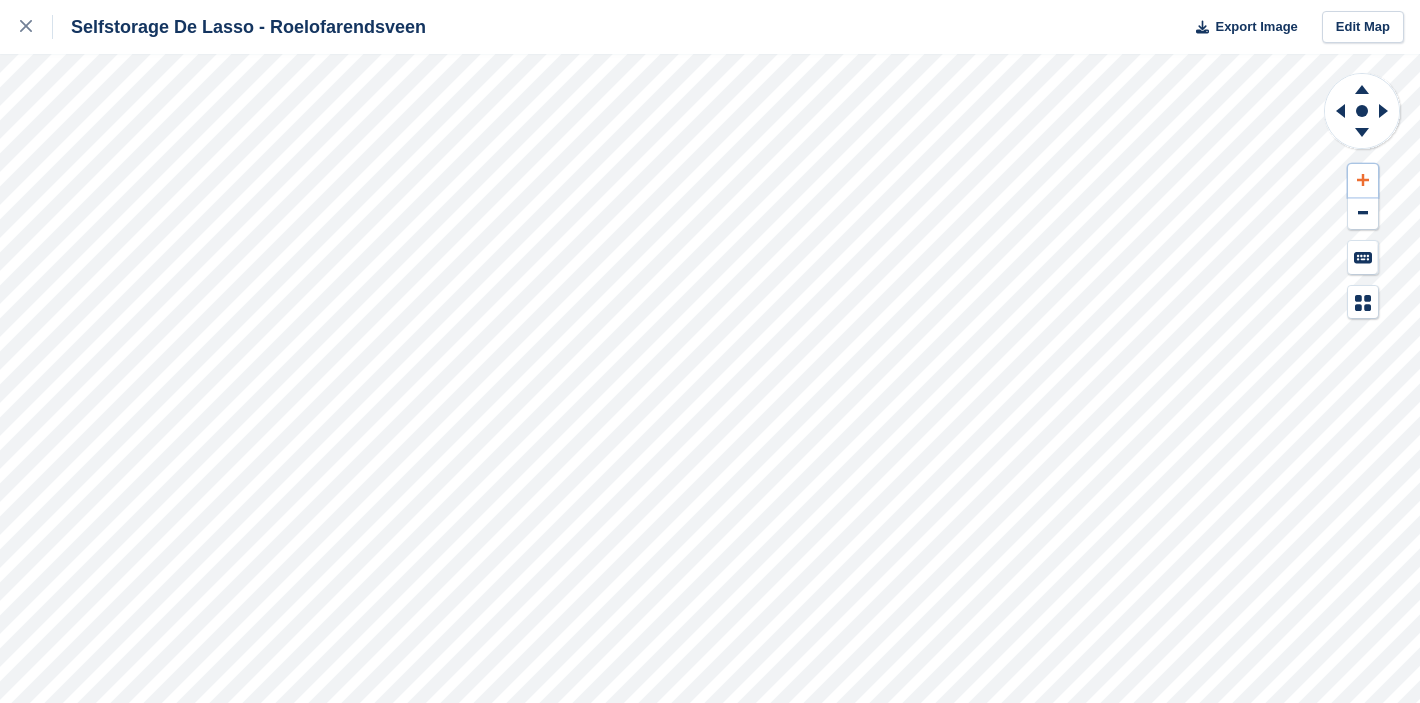 click 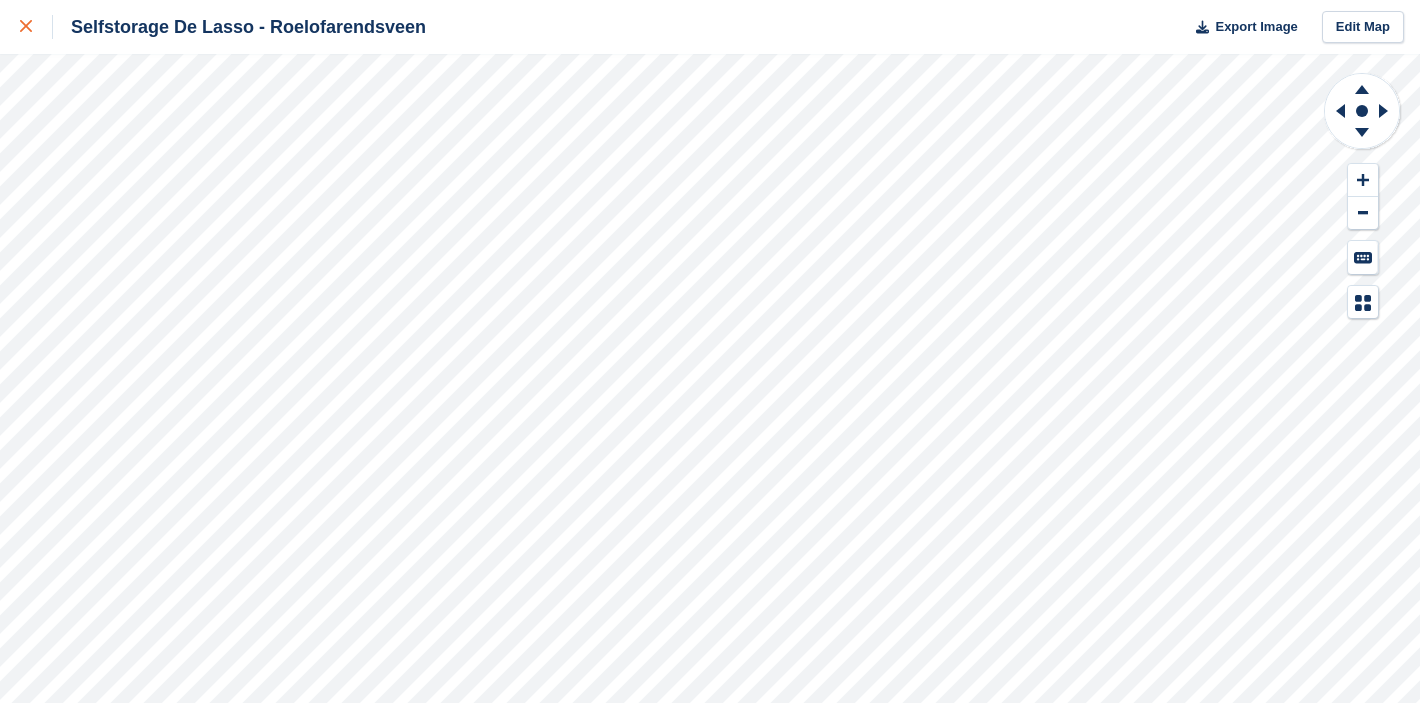 click at bounding box center (26, 27) 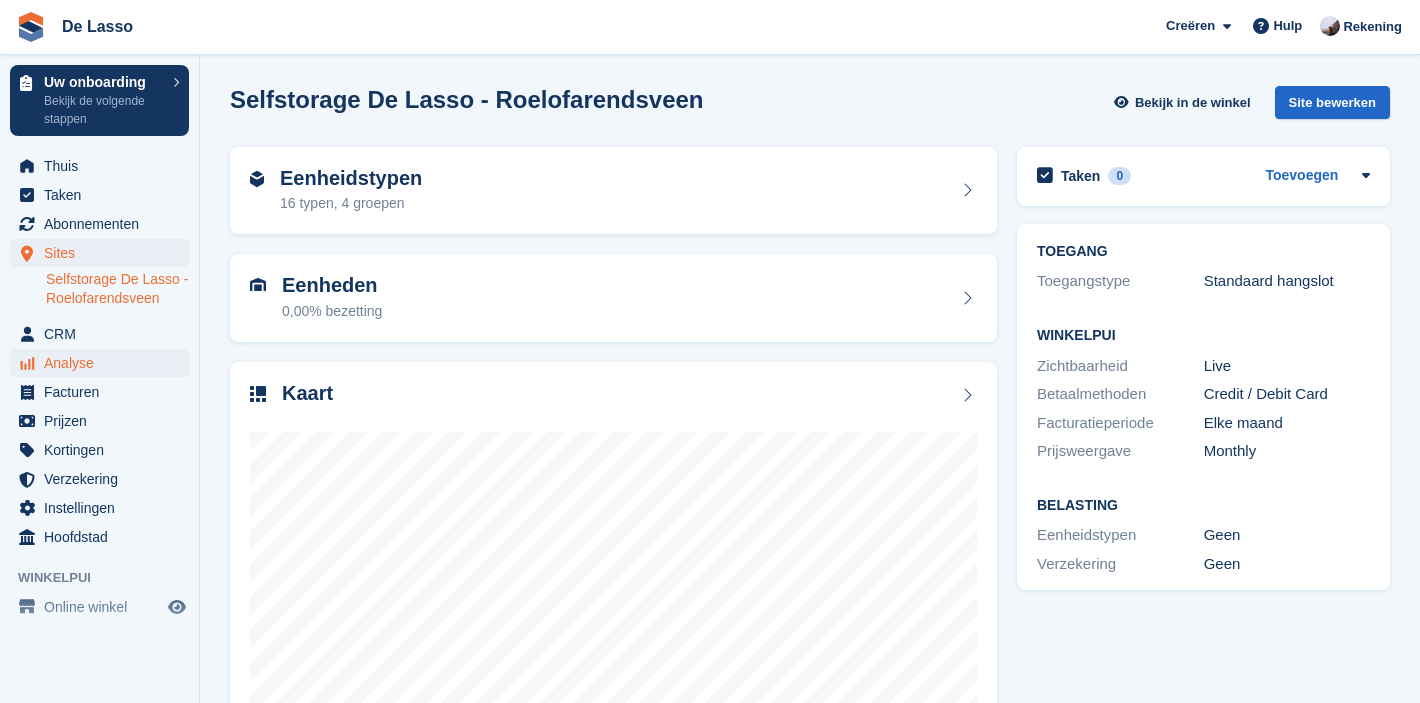 scroll, scrollTop: 0, scrollLeft: 0, axis: both 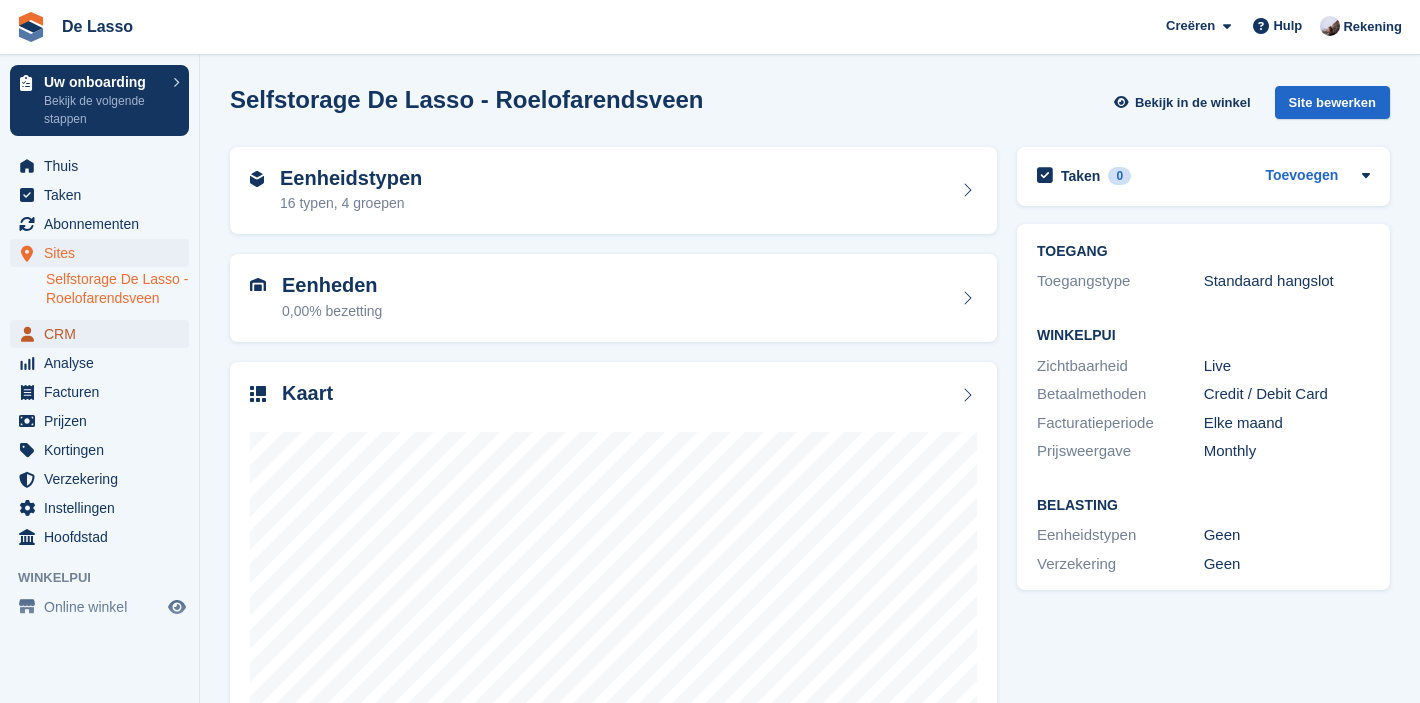 click on "CRM" at bounding box center [104, 334] 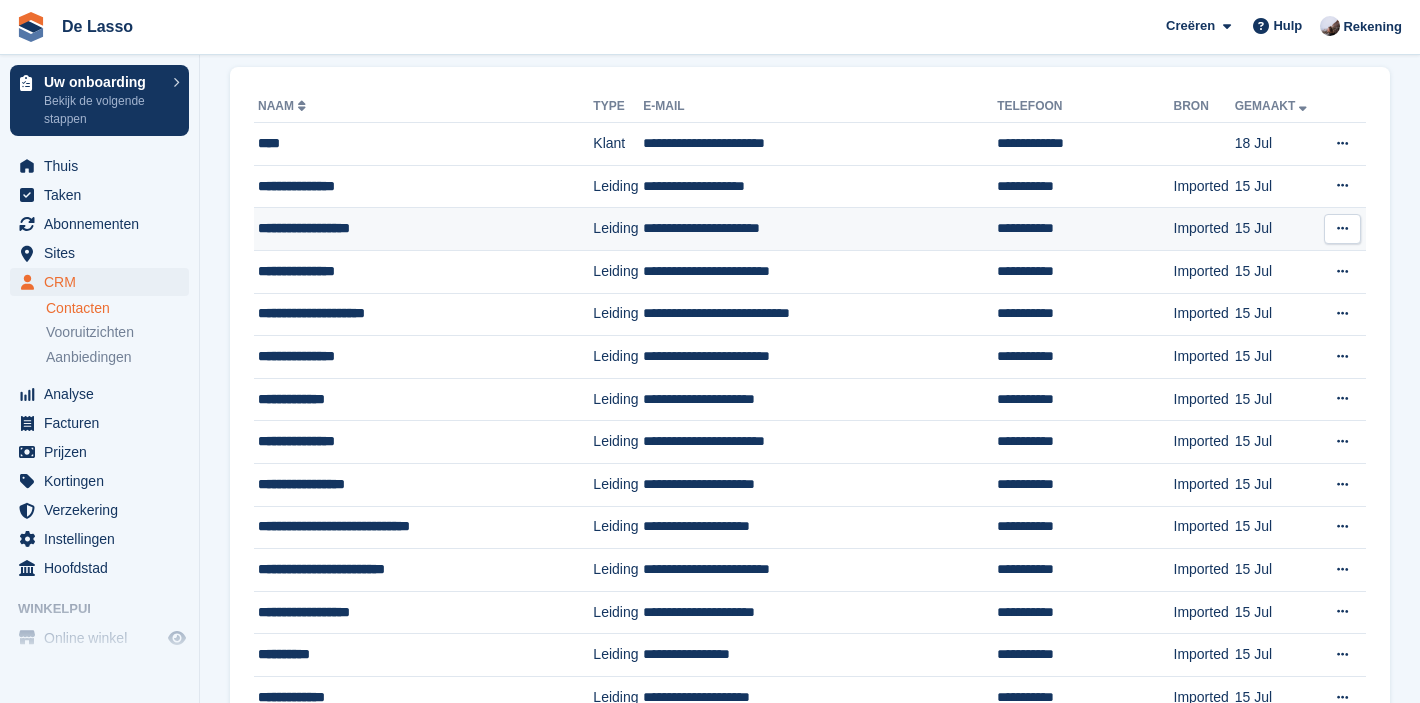 scroll, scrollTop: 35, scrollLeft: 0, axis: vertical 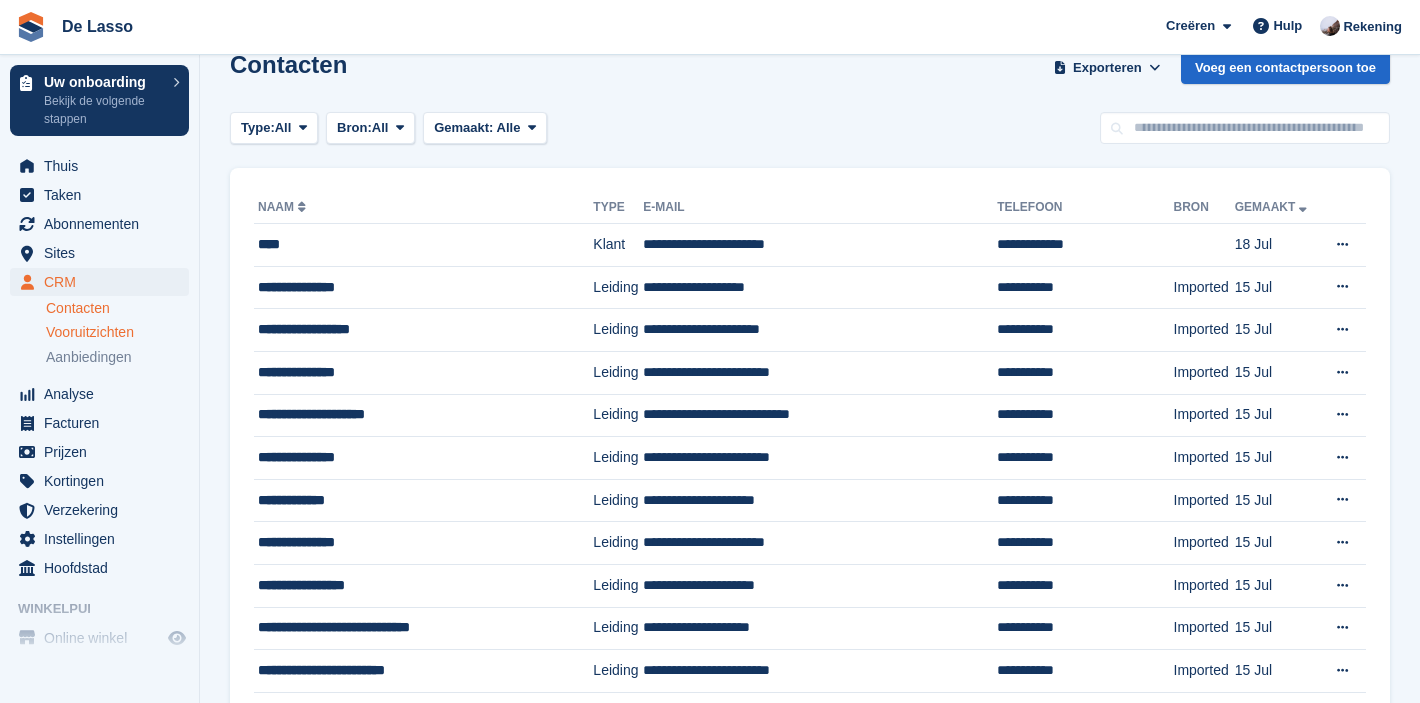 click on "Vooruitzichten" at bounding box center (90, 332) 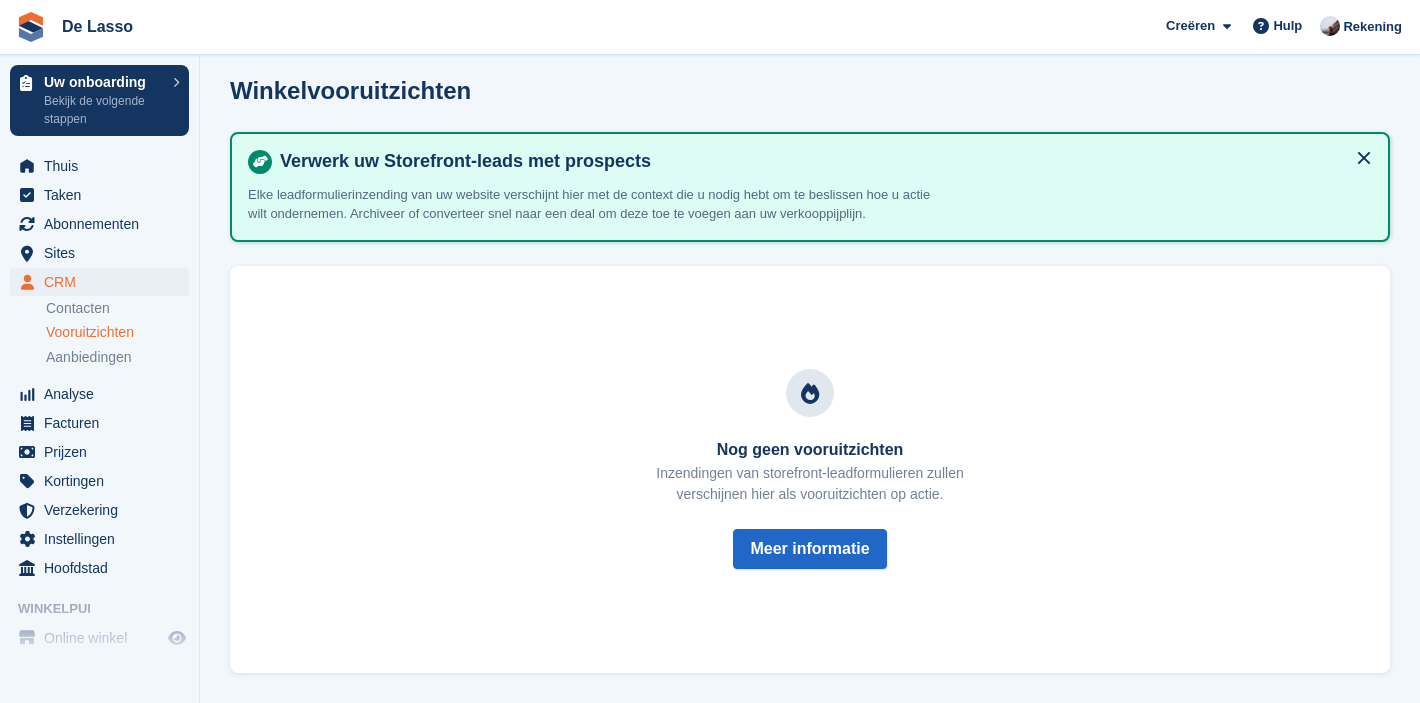 scroll, scrollTop: 0, scrollLeft: 0, axis: both 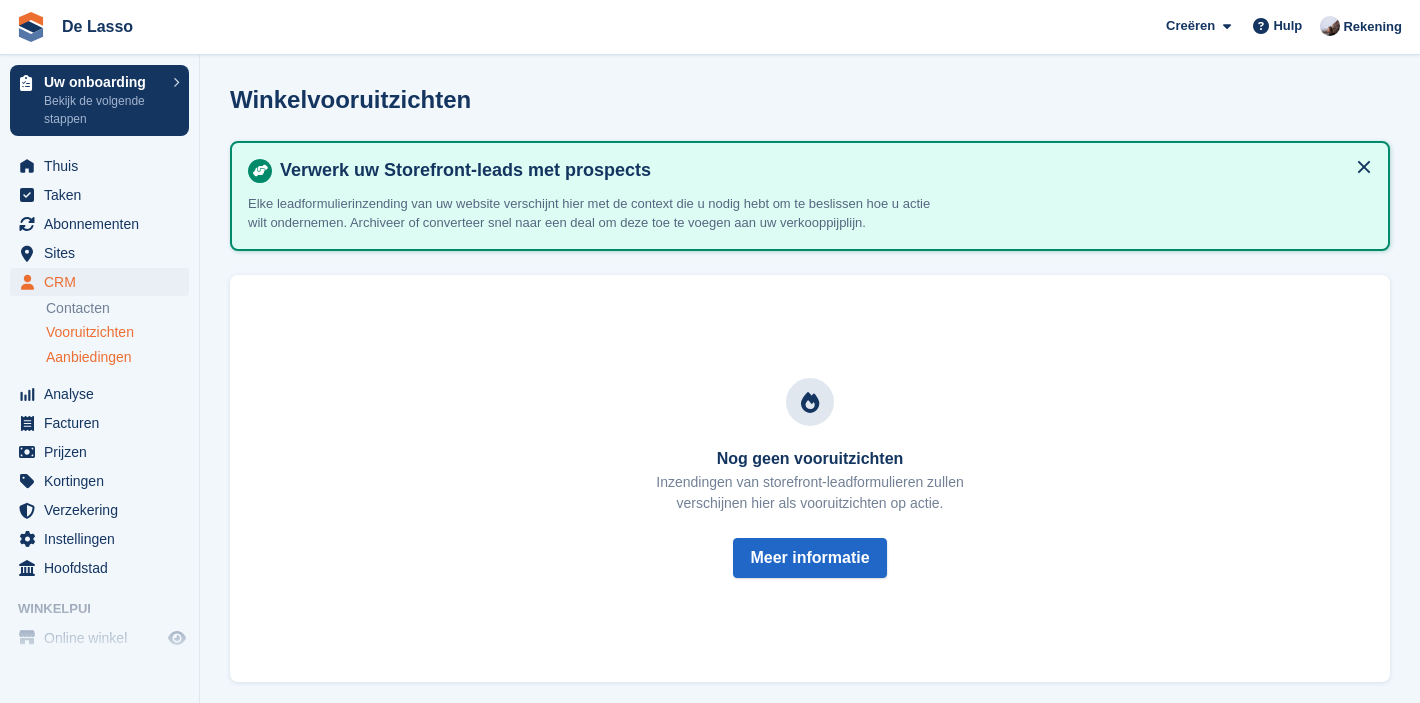 click on "Aanbiedingen" at bounding box center [89, 357] 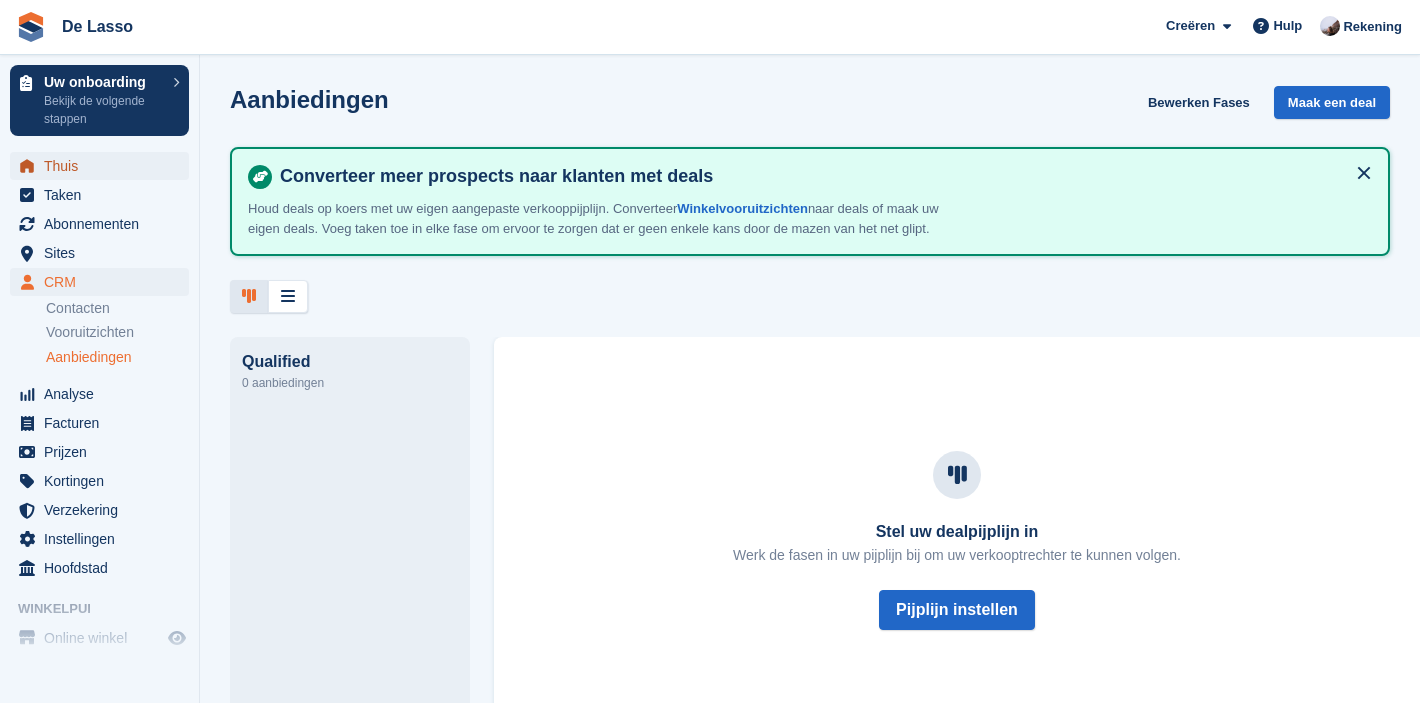 click on "Thuis" at bounding box center (104, 166) 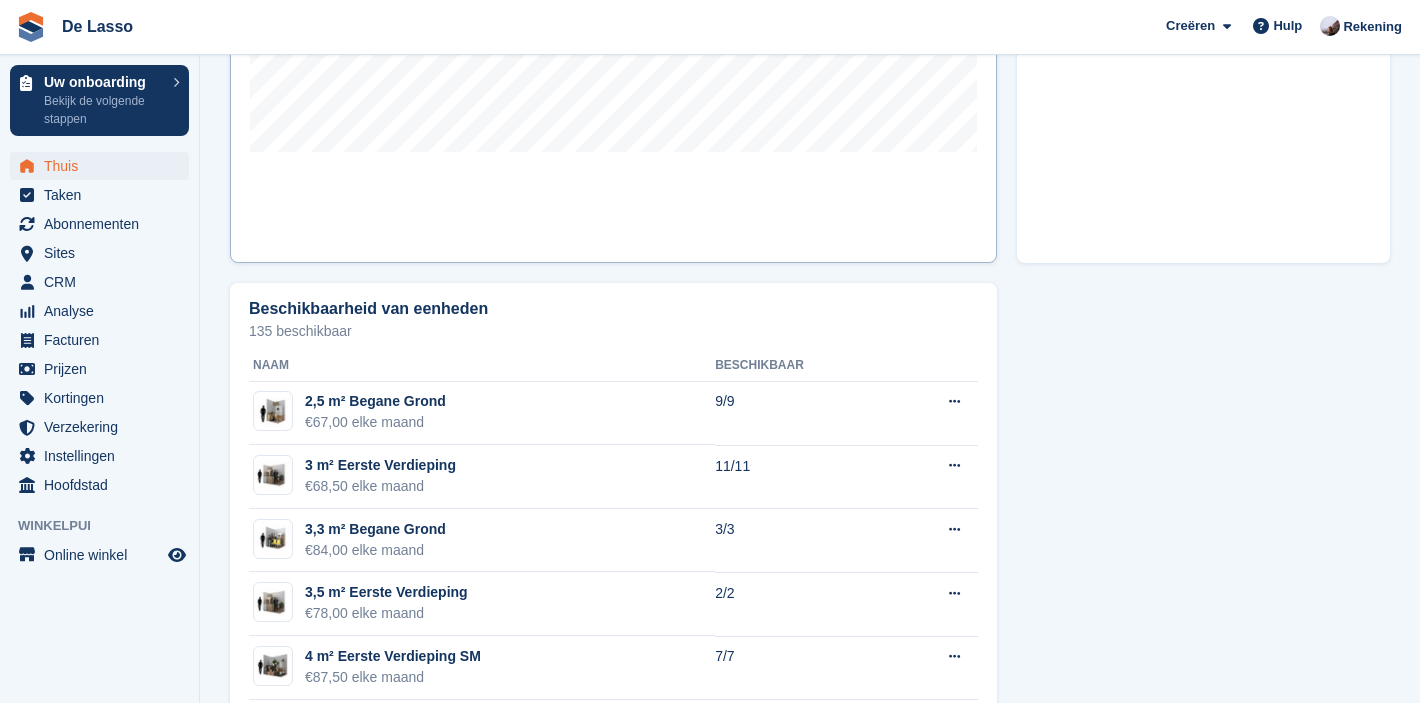scroll, scrollTop: 947, scrollLeft: 0, axis: vertical 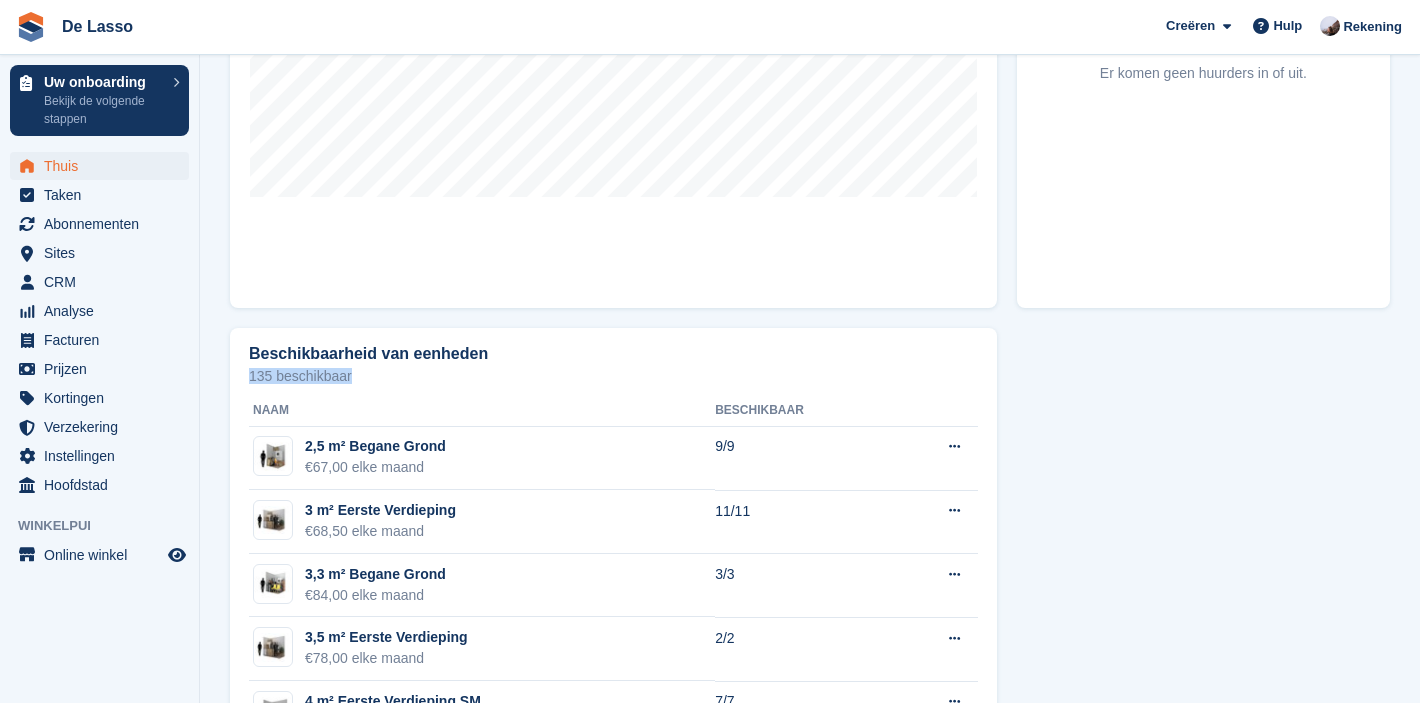 drag, startPoint x: 245, startPoint y: 374, endPoint x: 385, endPoint y: 379, distance: 140.08926 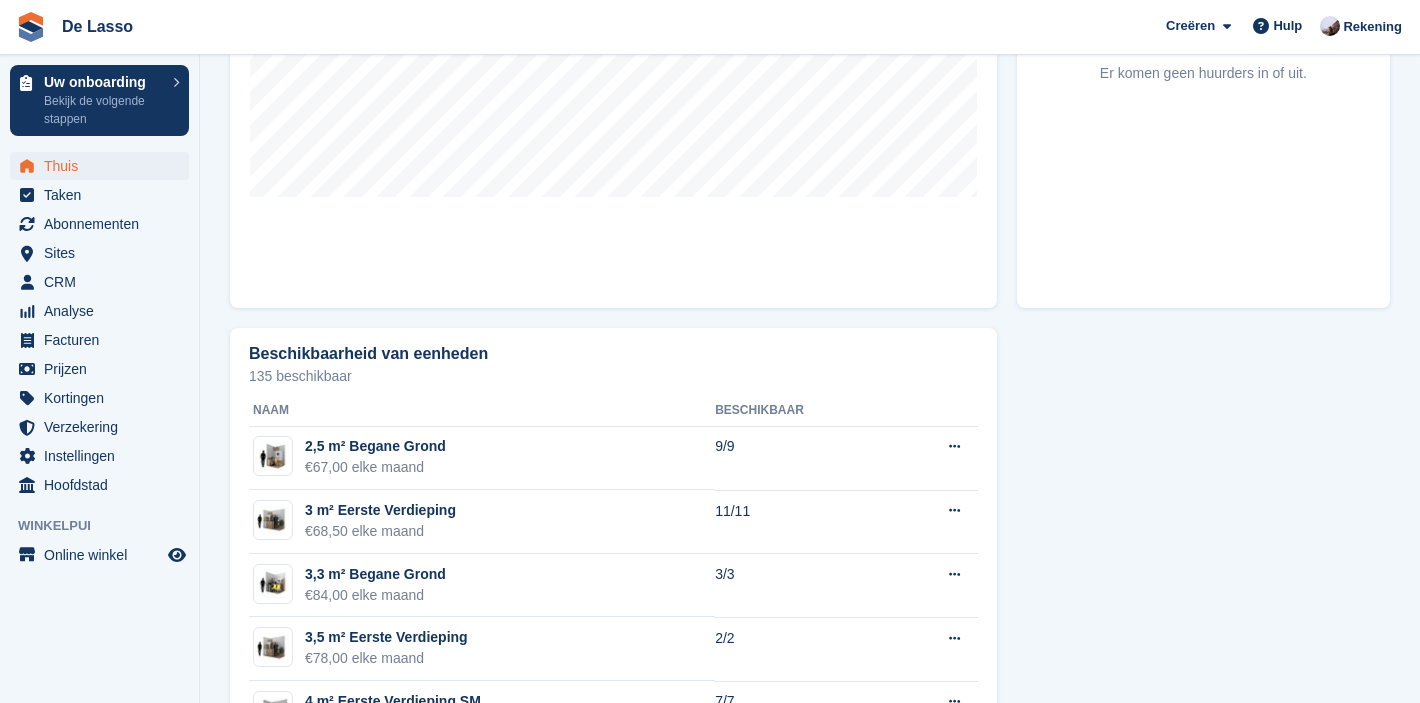 click on "Beschikbaarheid van eenheden
135 beschikbaar
Naam
Beschikbaar
2,5 m² Begane Grond
€67,00 elke maand
9/9
Eenheidstype bewerken
Bekijk in de winkel
3 m² Eerste Verdieping
€68,50 elke maand
11/11
Eenheidstype bewerken" at bounding box center [810, 894] 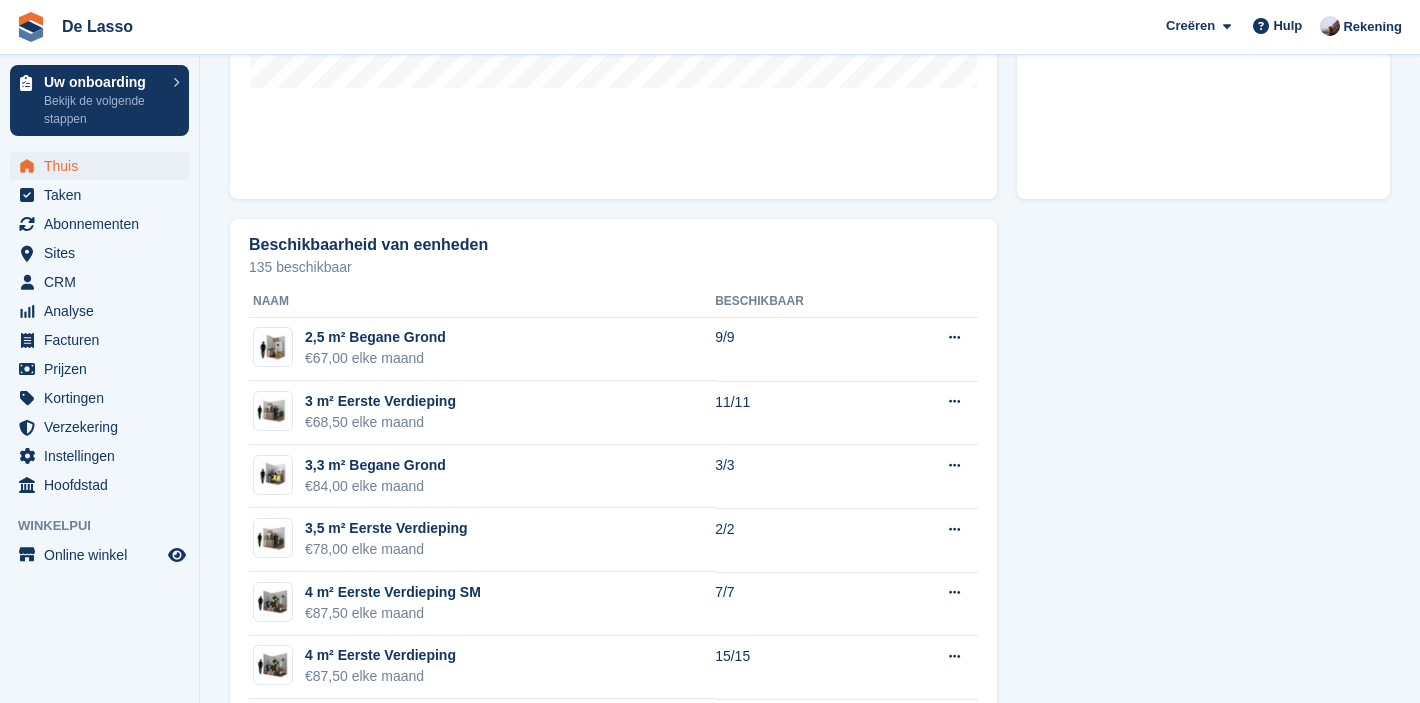 scroll, scrollTop: 1190, scrollLeft: 0, axis: vertical 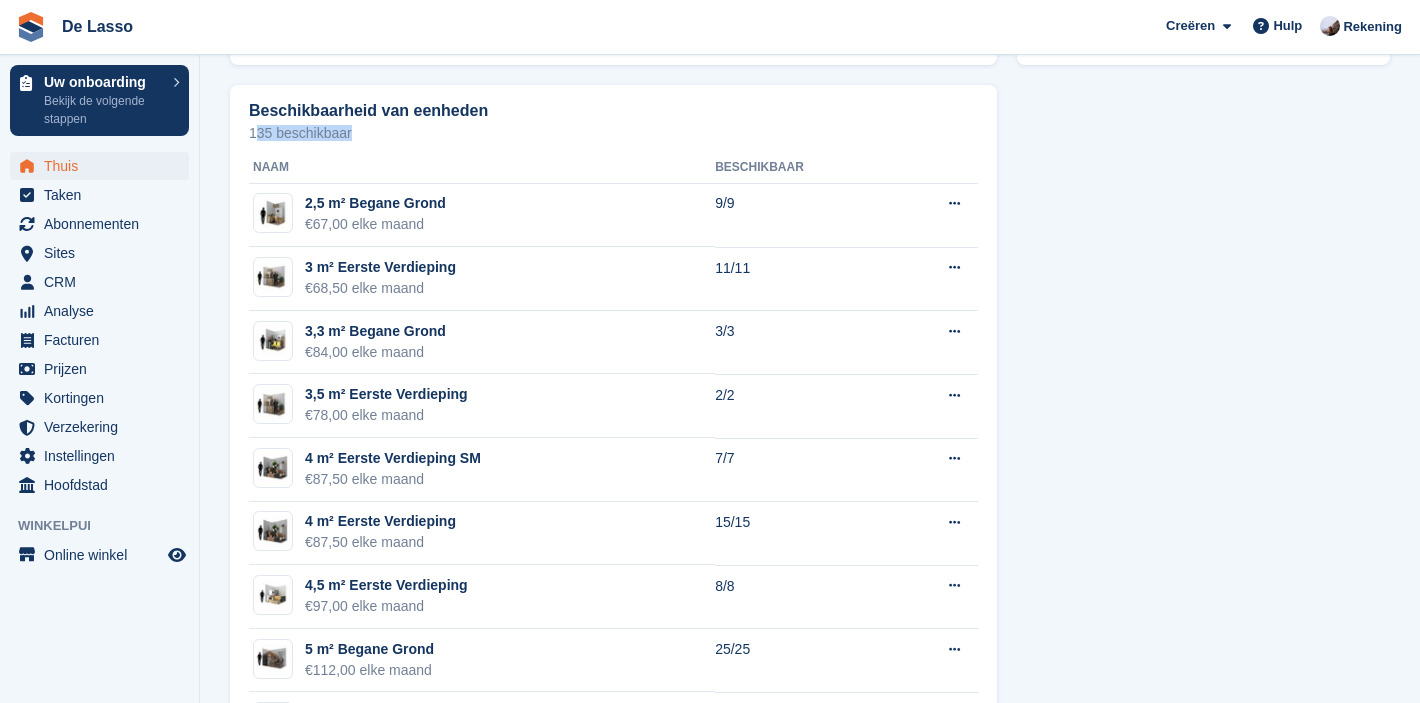 drag, startPoint x: 262, startPoint y: 134, endPoint x: 357, endPoint y: 133, distance: 95.005264 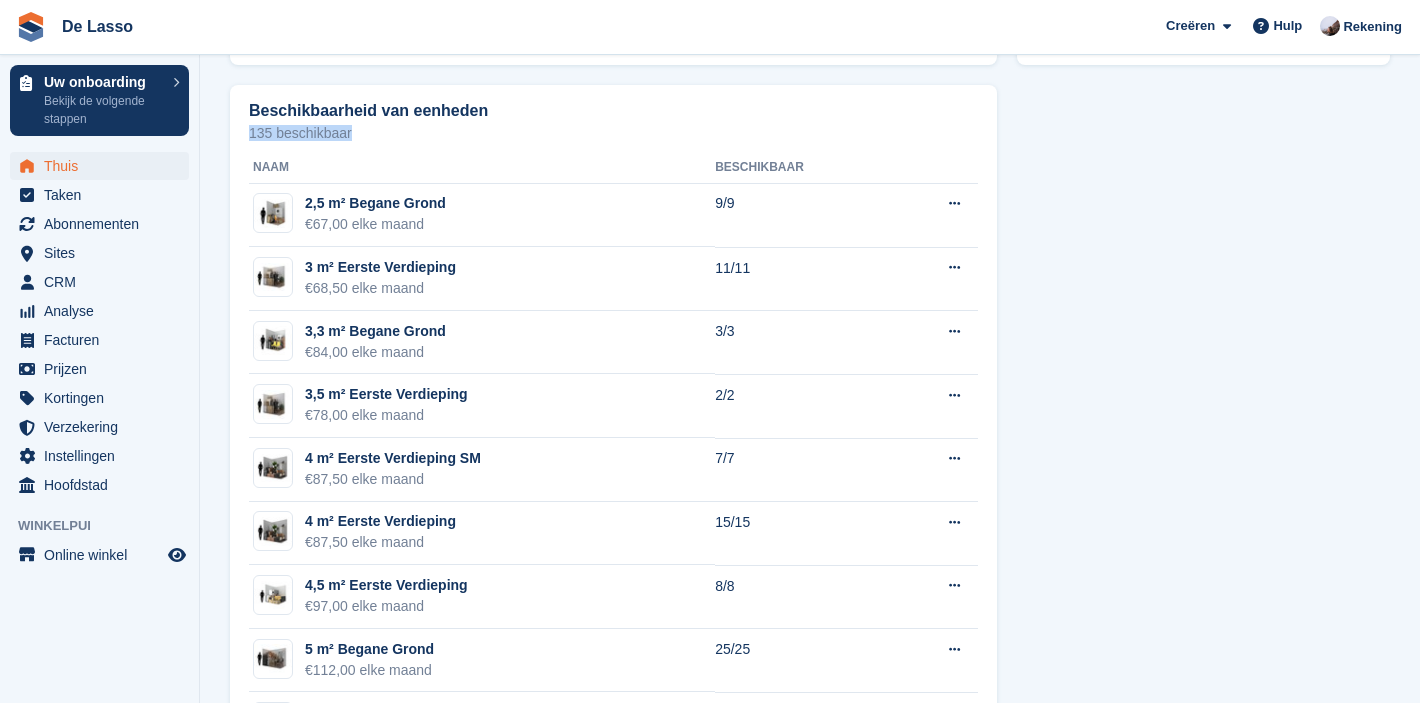 drag, startPoint x: 377, startPoint y: 130, endPoint x: 211, endPoint y: 130, distance: 166 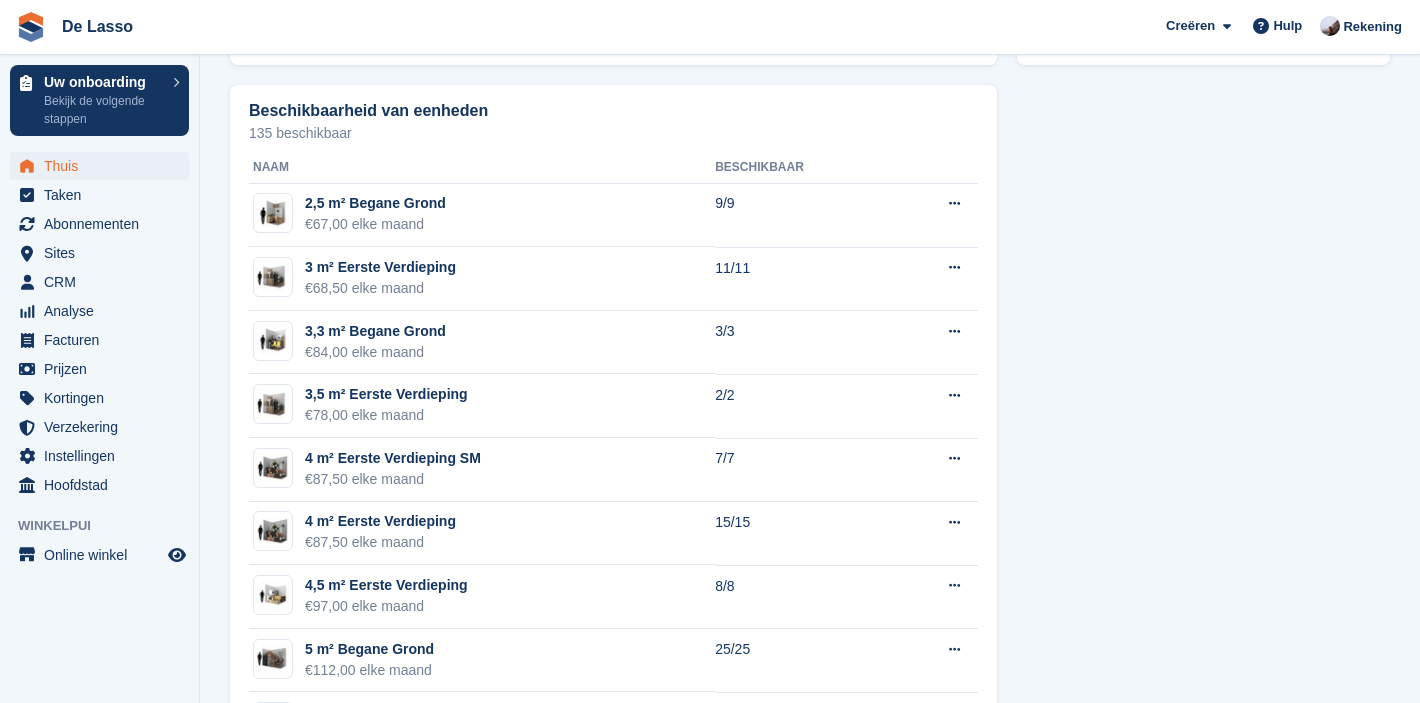 click on "135 beschikbaar" at bounding box center [613, 133] 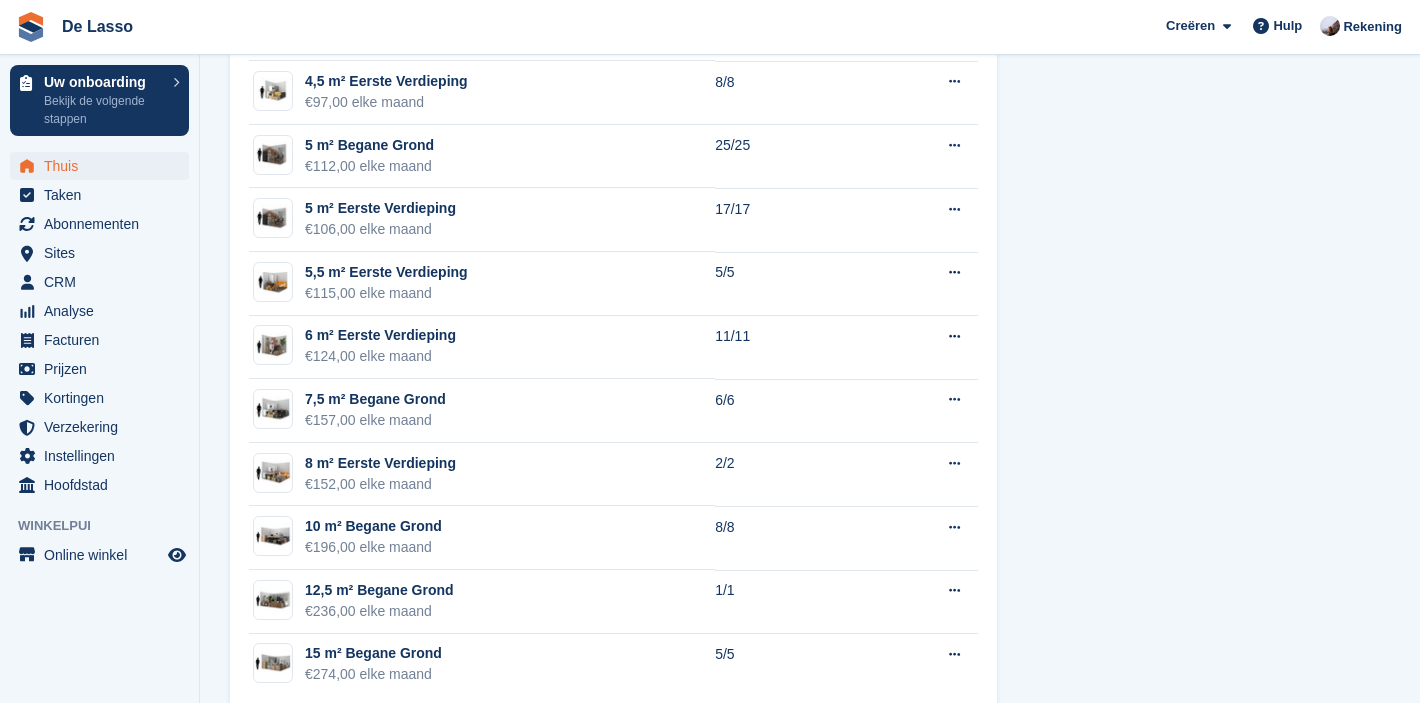 scroll, scrollTop: 1732, scrollLeft: 0, axis: vertical 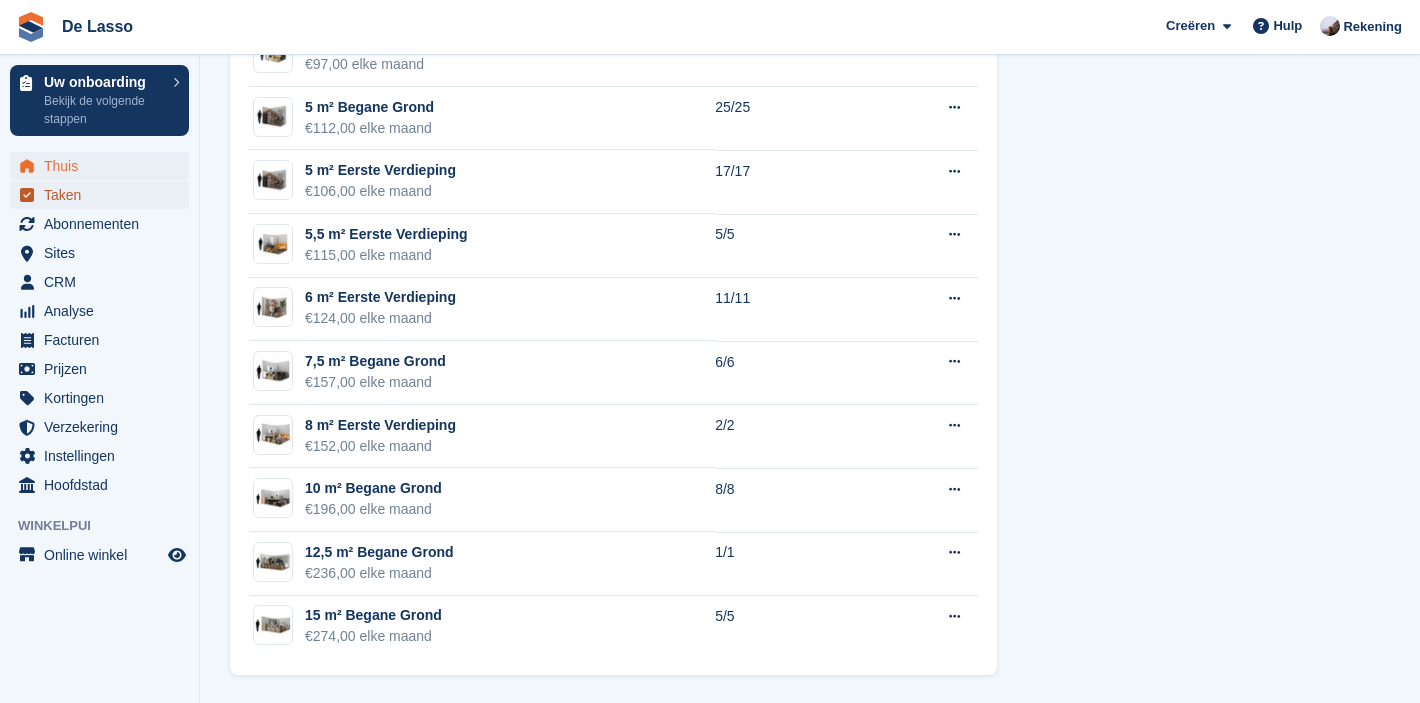 click on "Taken" at bounding box center (104, 195) 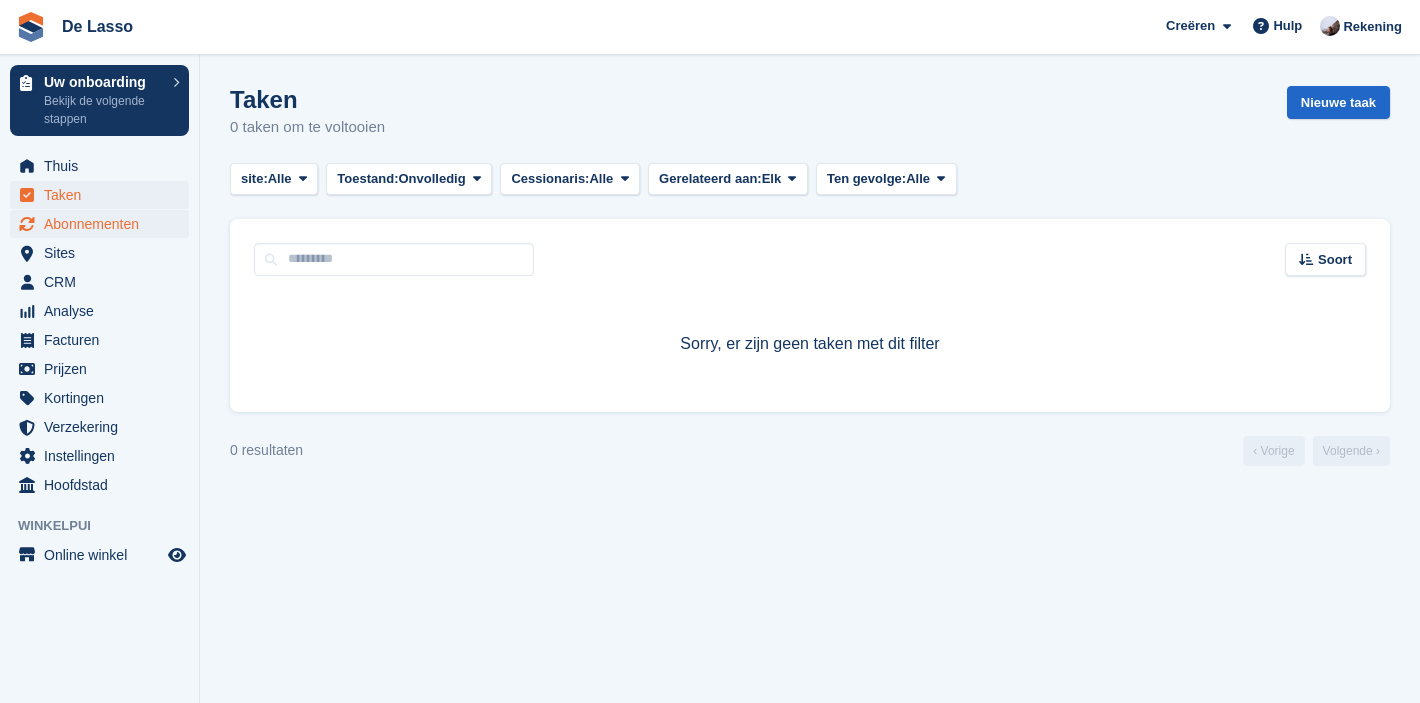 scroll, scrollTop: 0, scrollLeft: 0, axis: both 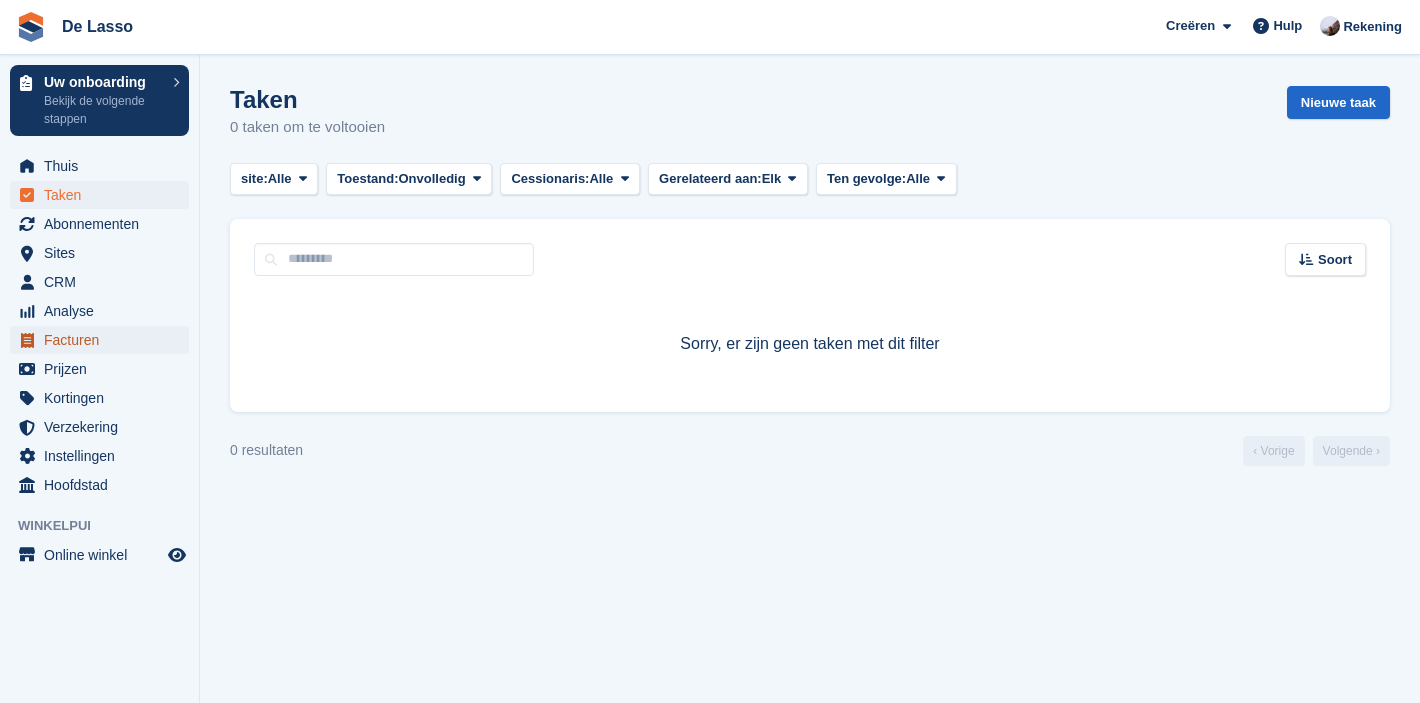 click on "Facturen" at bounding box center (104, 340) 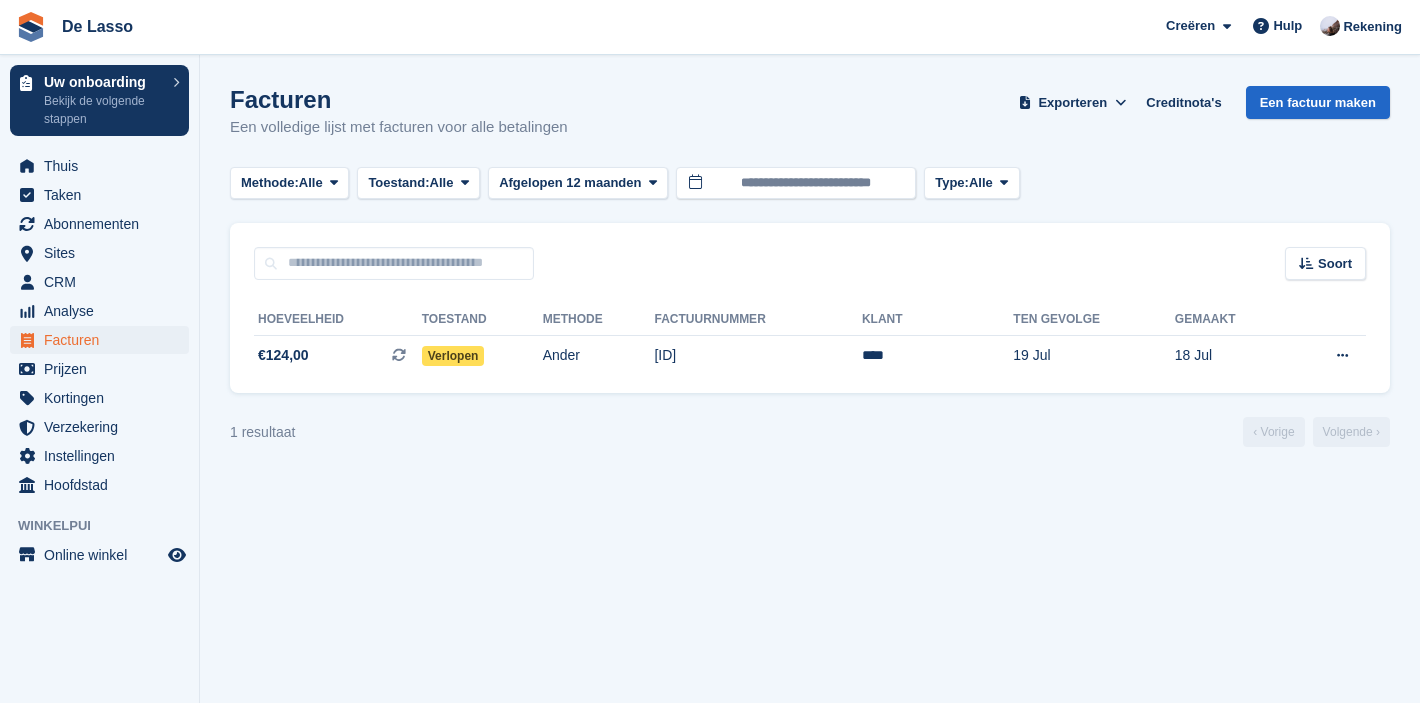 click on "Facturen
Een volledige lijst met facturen voor alle betalingen
Exporteren
Exporteren Facturen
Exporteer een CSV van alle Facturen die voldoen aan de huidige filters.
Houd rekening met enige tijd bij grote exporten.
Exporteren Geformatteerd voor Sage 50
Exporteren Geformatteerd voor Xero
Start exporteren
Creditnota's
Een factuur maken
Methode:
Alle
Alle
Overschrijving
Contant geld
Controleren
Debitcard/Creditcard
Automatische incasso
SEPA-incasso
Ander" at bounding box center (810, 351) 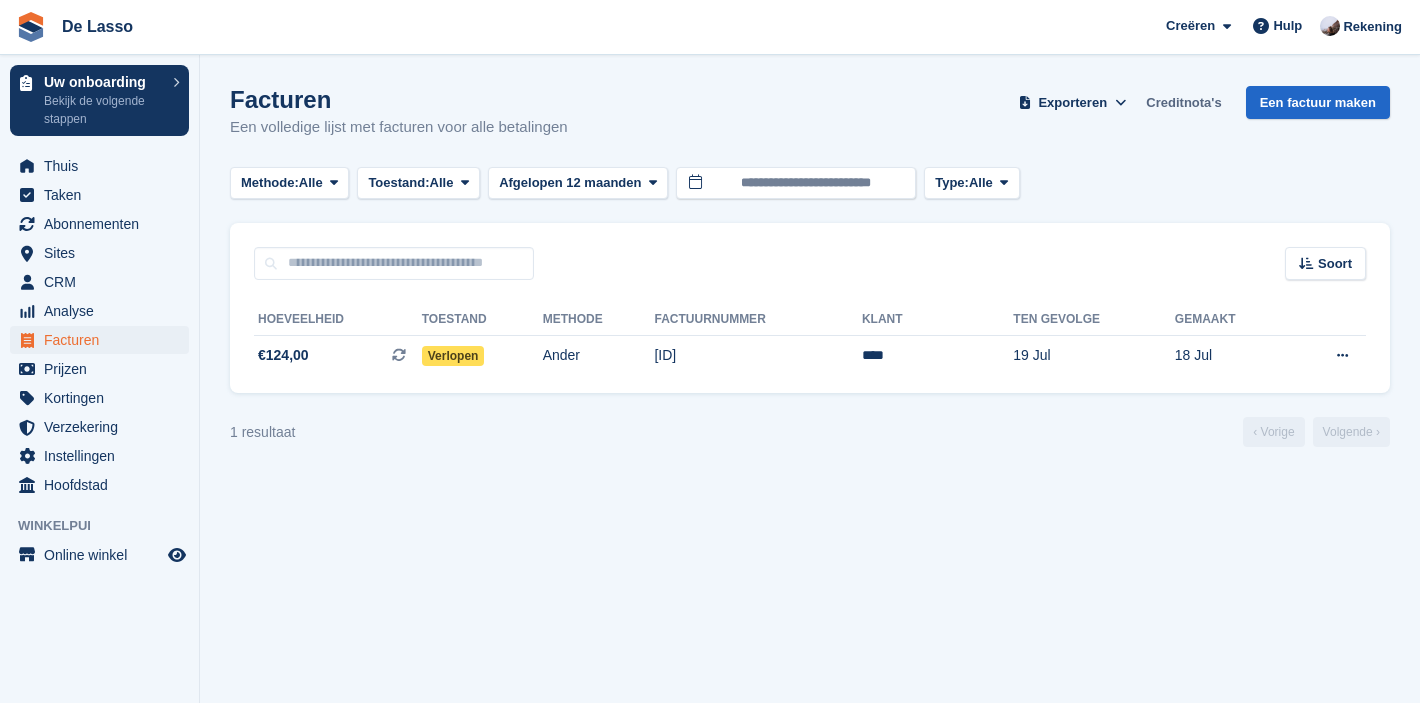 click on "Creditnota's" at bounding box center (1183, 102) 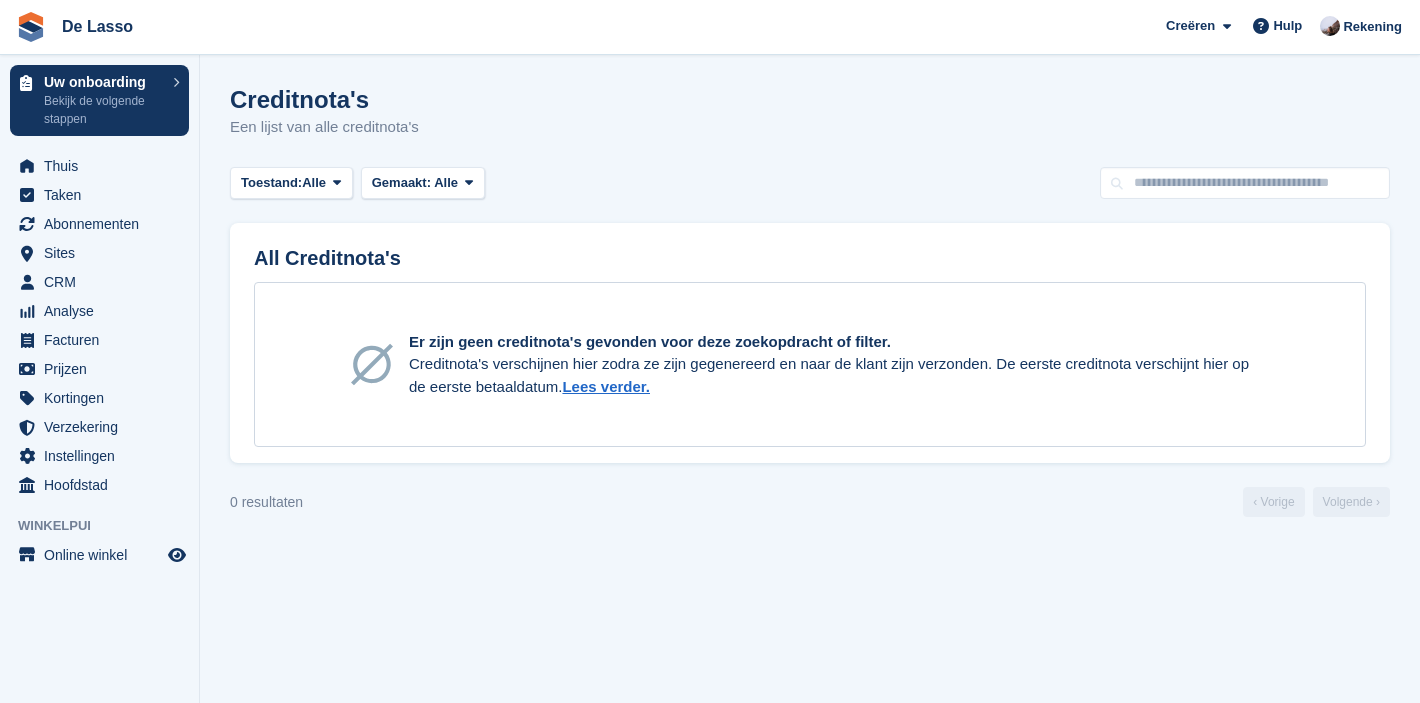 scroll, scrollTop: 0, scrollLeft: 0, axis: both 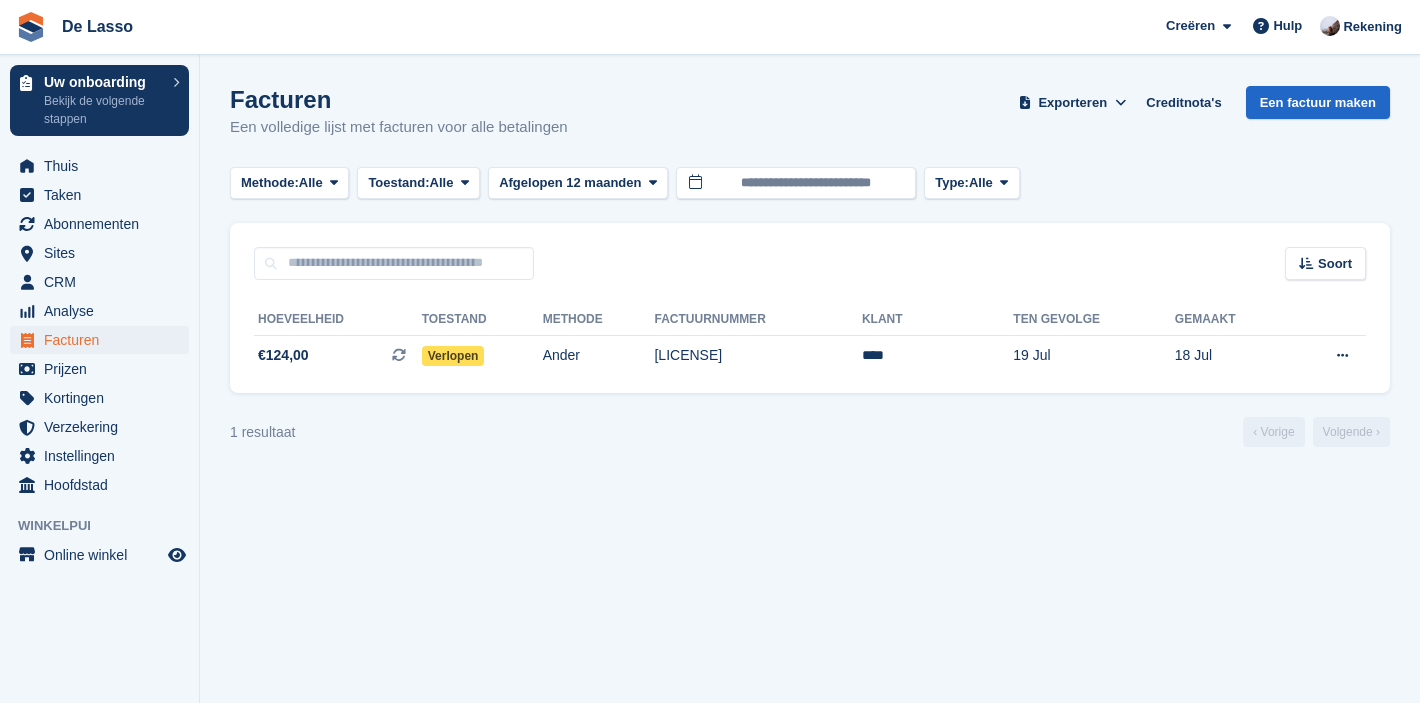click on "Facturen
Een volledige lijst met facturen voor alle betalingen
Exporteren
Exporteren Facturen
Exporteer een CSV van alle Facturen die voldoen aan de huidige filters.
Houd rekening met enige tijd bij grote exporten.
Exporteren Geformatteerd voor Sage 50
Exporteren Geformatteerd voor Xero
Start exporteren
Creditnota's
Een factuur maken
Methode:
Alle
Alle
Overschrijving
Contant geld
Controleren
Debitcard/Creditcard
Automatische incasso
SEPA-incasso
Ander" at bounding box center (810, 266) 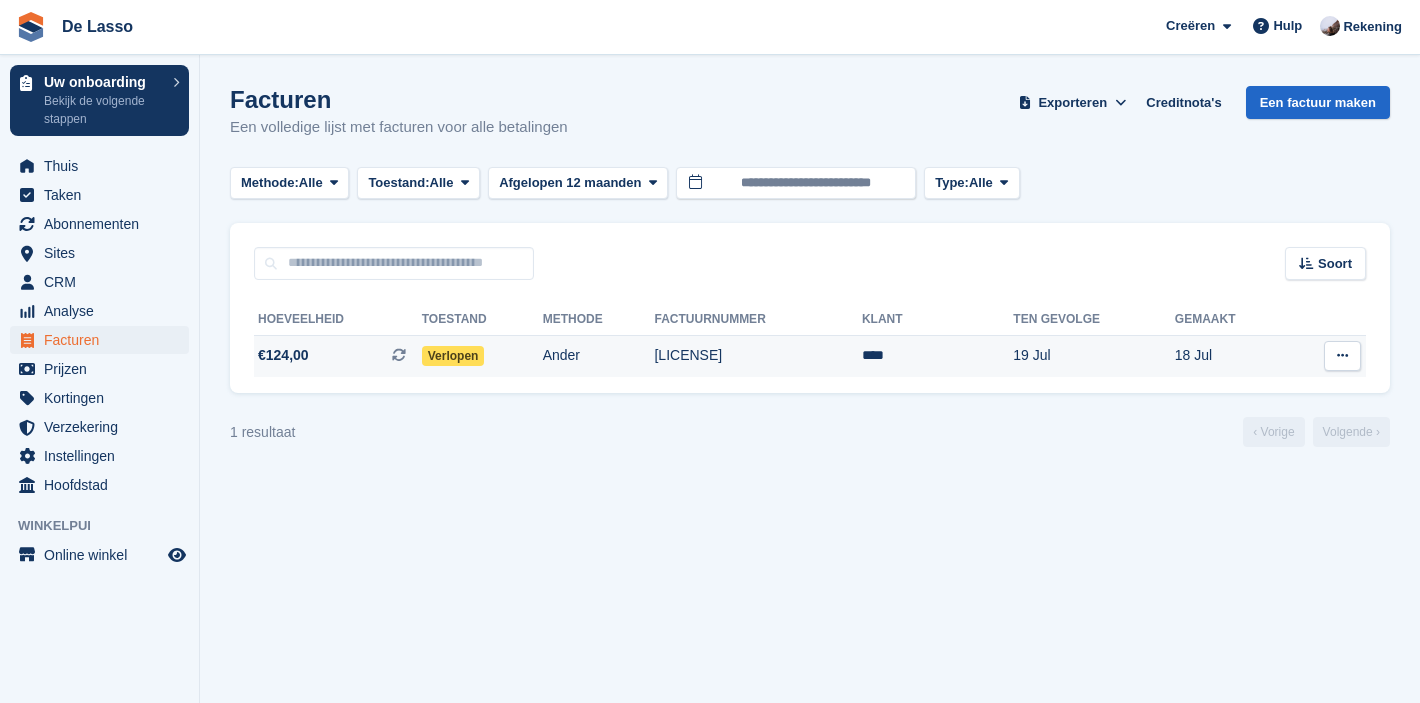 click on "Ander" at bounding box center (599, 356) 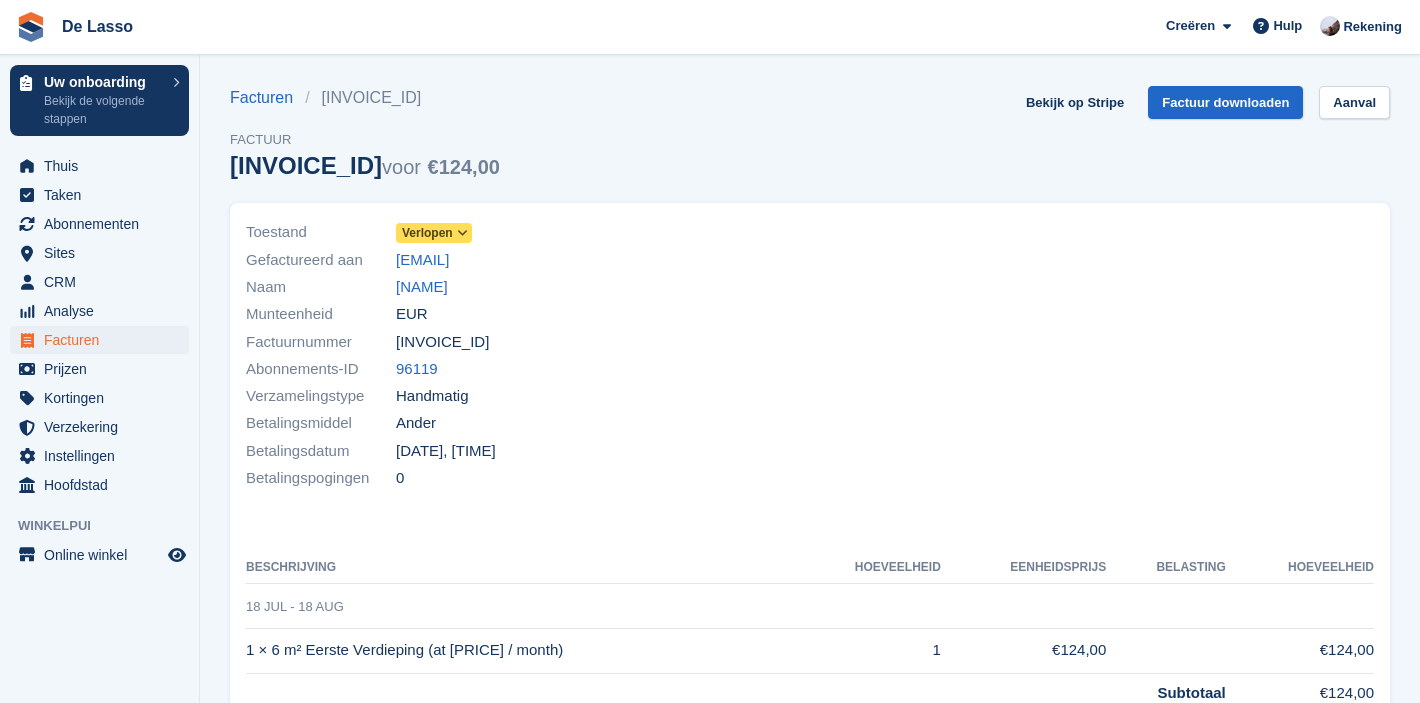 scroll, scrollTop: 32, scrollLeft: 0, axis: vertical 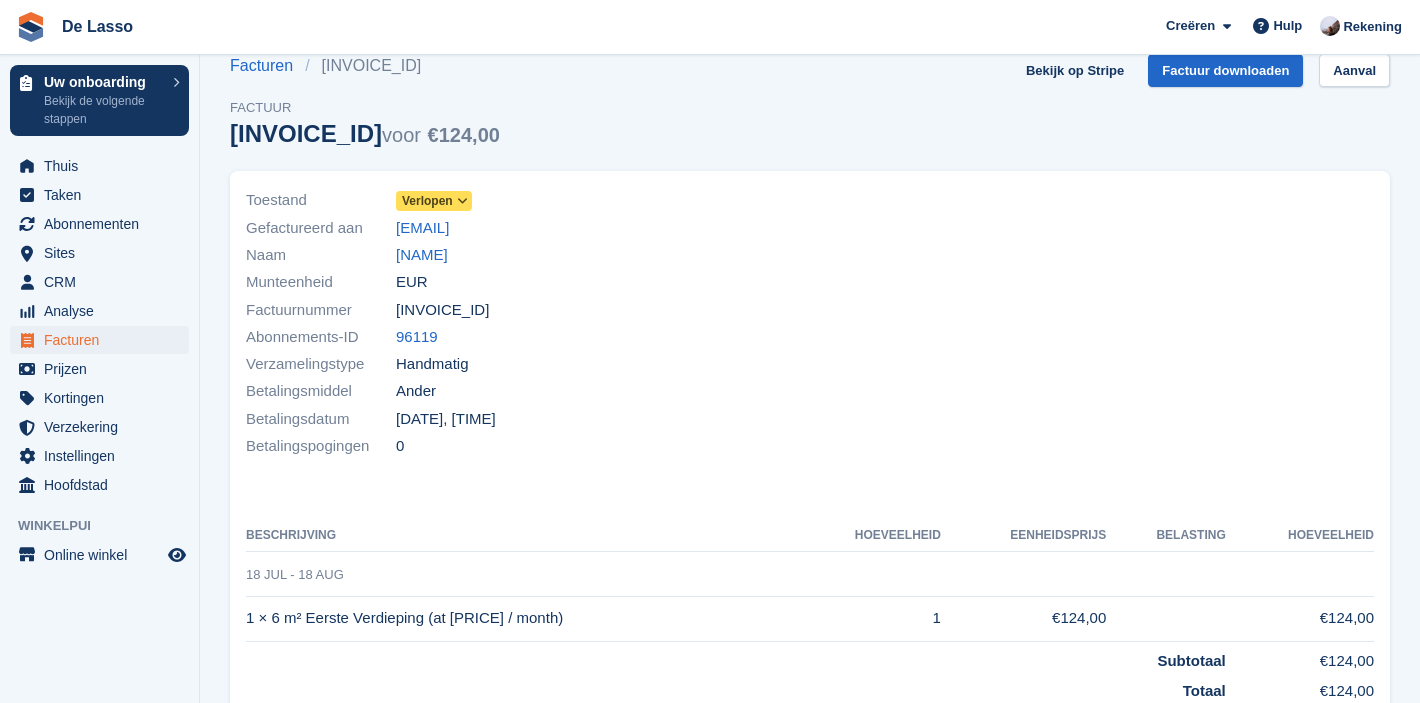click on "Betalingsdatum
[DATE], [TIME]" at bounding box center [522, 418] 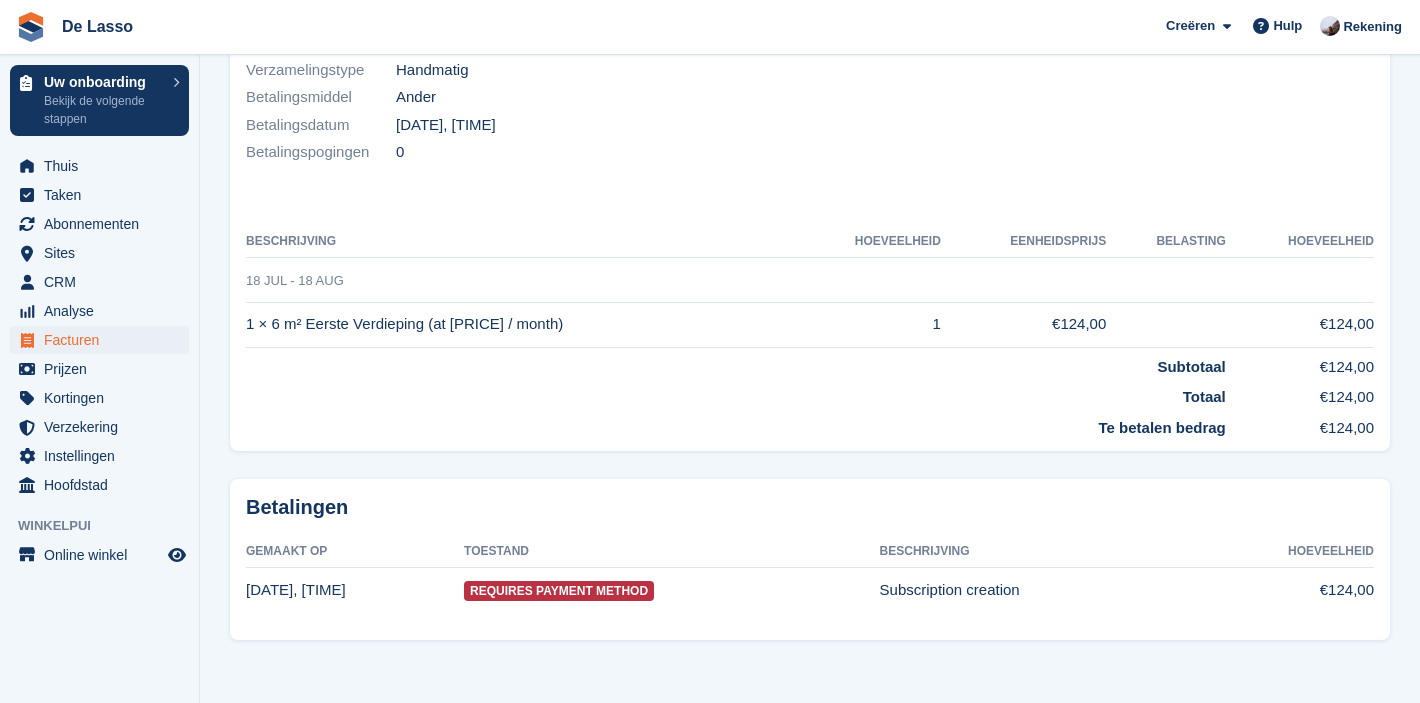 scroll, scrollTop: 330, scrollLeft: 0, axis: vertical 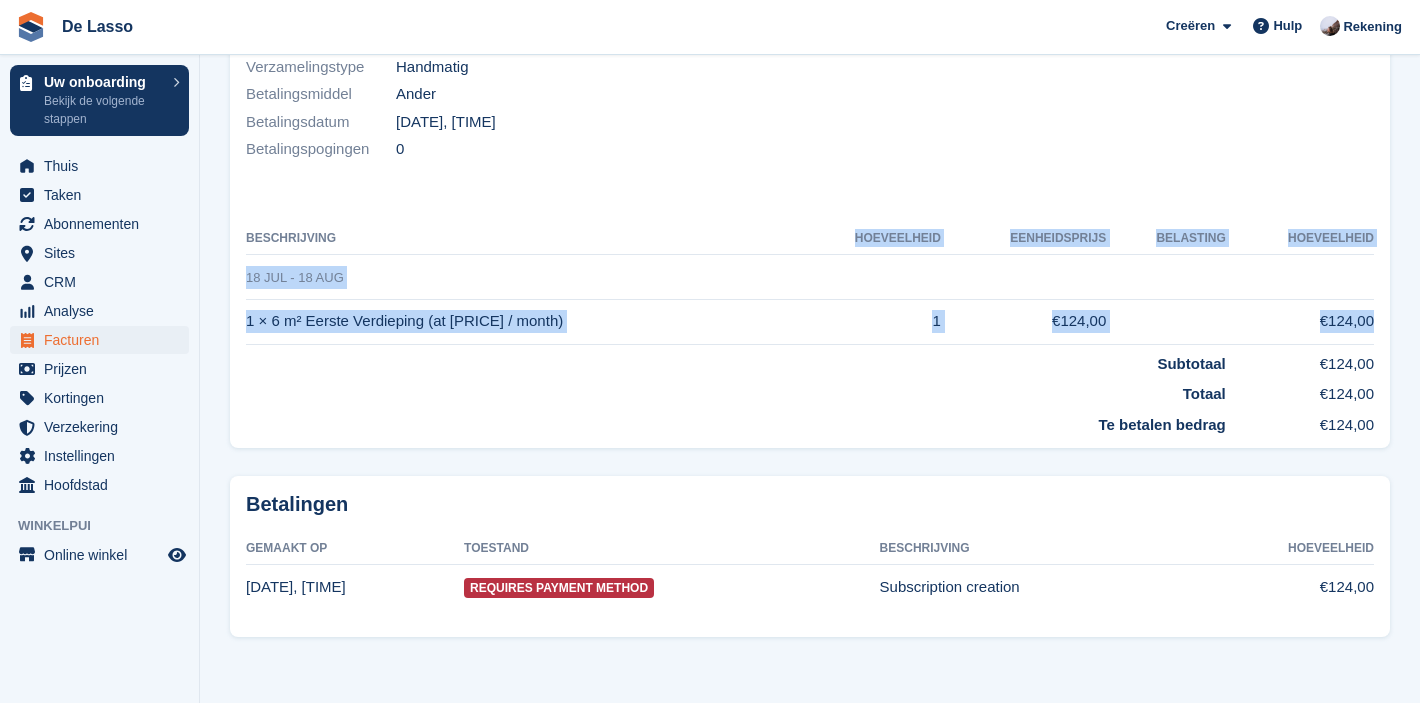 drag, startPoint x: 703, startPoint y: 251, endPoint x: 977, endPoint y: 403, distance: 313.33688 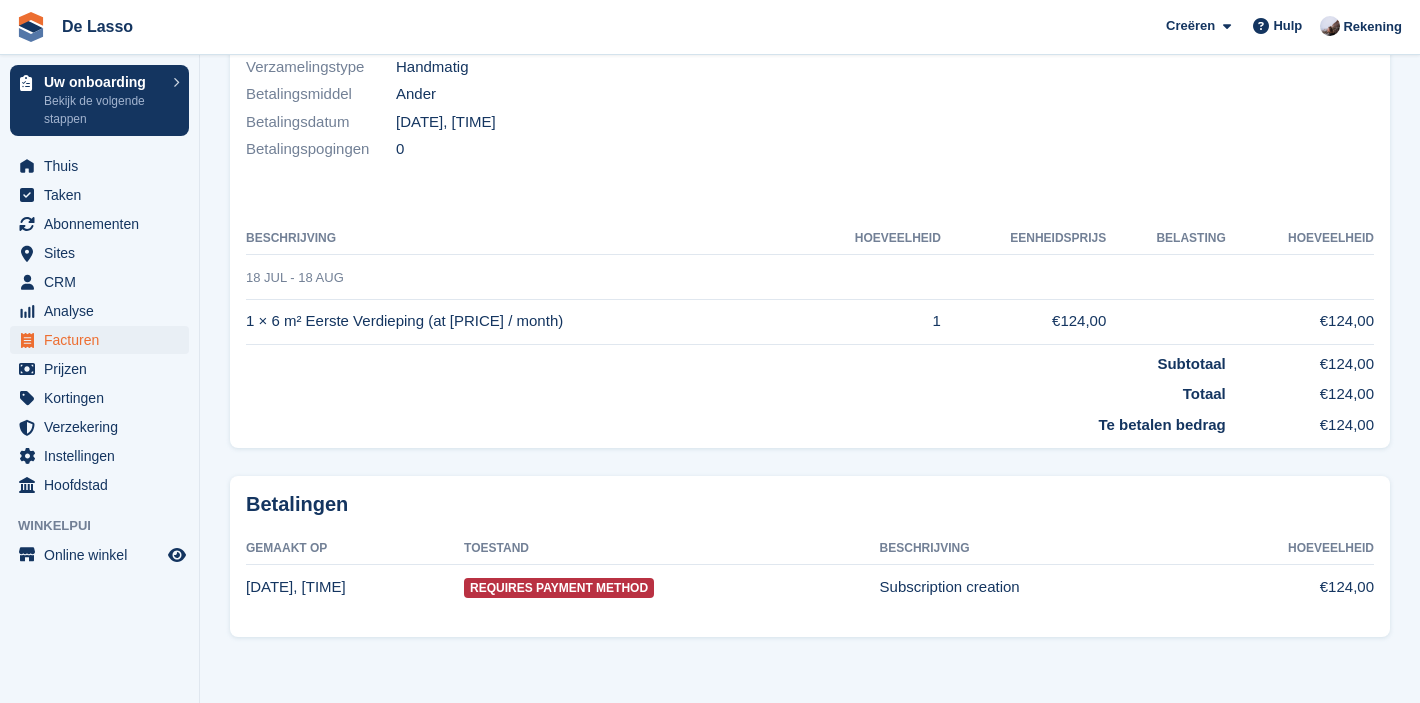 click on "Totaal" at bounding box center [736, 390] 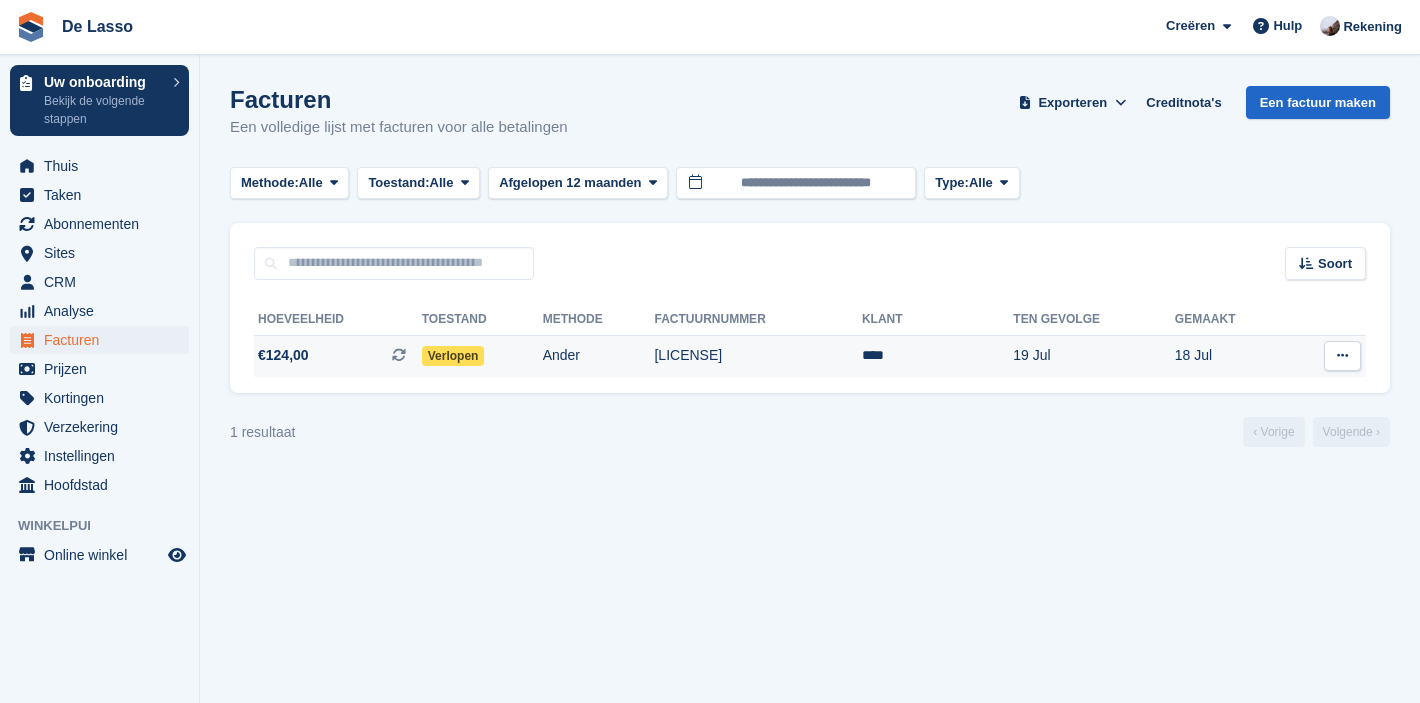 scroll, scrollTop: 0, scrollLeft: 0, axis: both 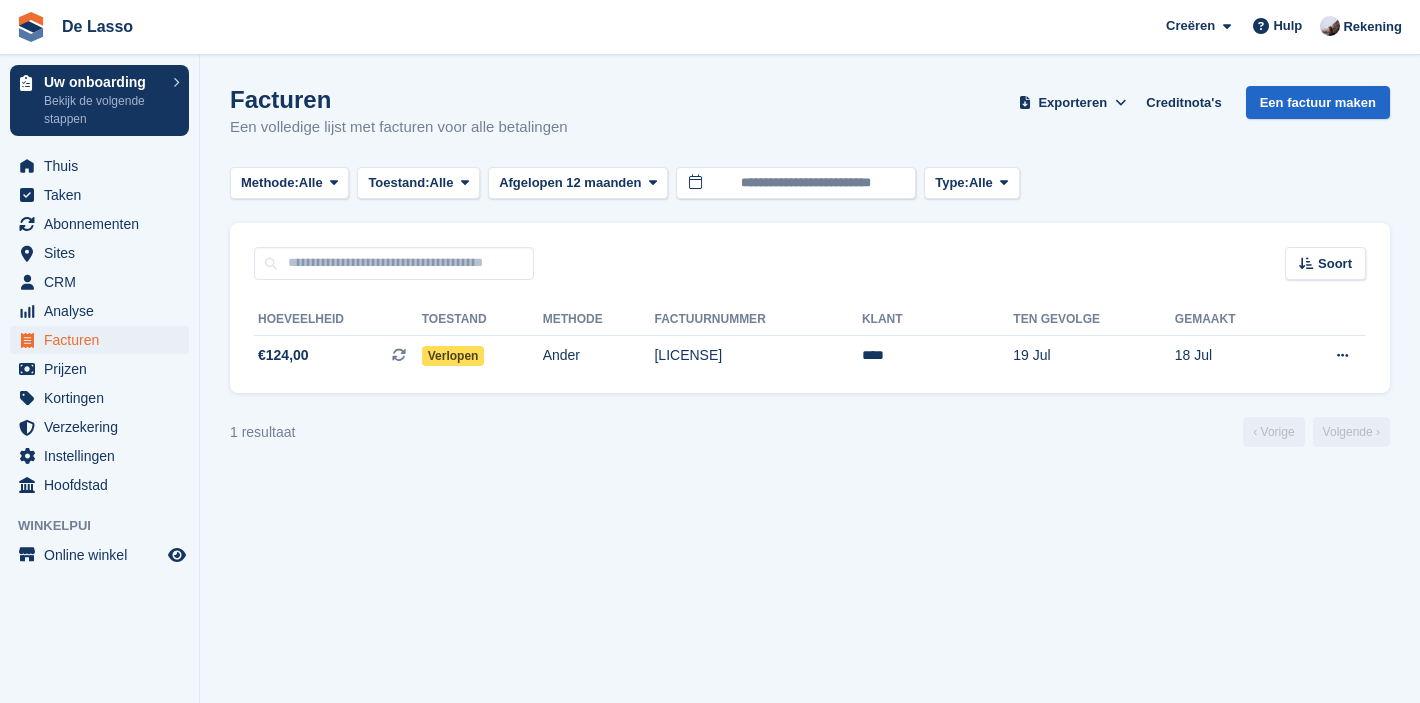click on "Facturen
Een volledige lijst met facturen voor alle betalingen
Exporteren
Exporteren Facturen
Exporteer een CSV van alle Facturen die voldoen aan de huidige filters.
Houd rekening met enige tijd bij grote exporten.
Exporteren Geformatteerd voor Sage 50
Exporteren Geformatteerd voor Xero
Start exporteren
Creditnota's
Een factuur maken
Methode:
Alle
Alle
Overschrijving
Contant geld
Controleren
Debitcard/Creditcard
Automatische incasso
SEPA-incasso
Ander" at bounding box center [810, 351] 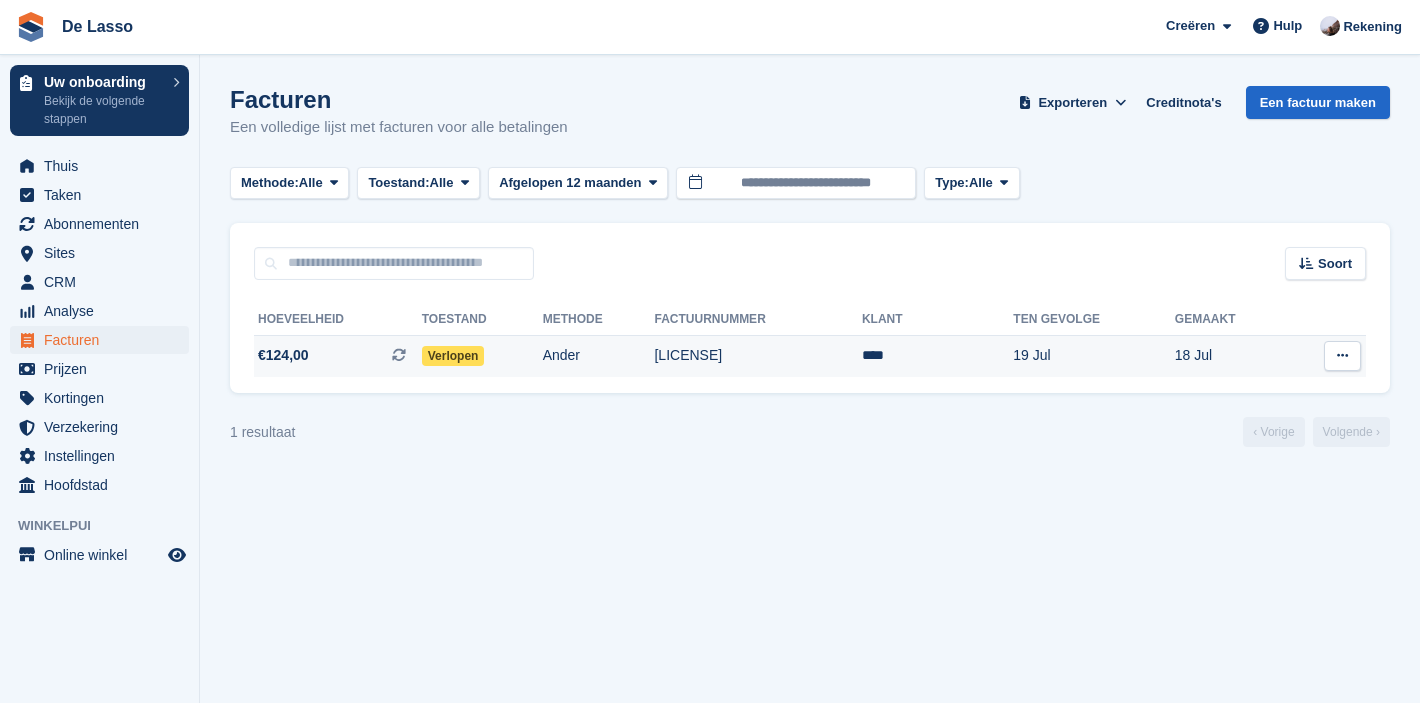 click at bounding box center (1342, 355) 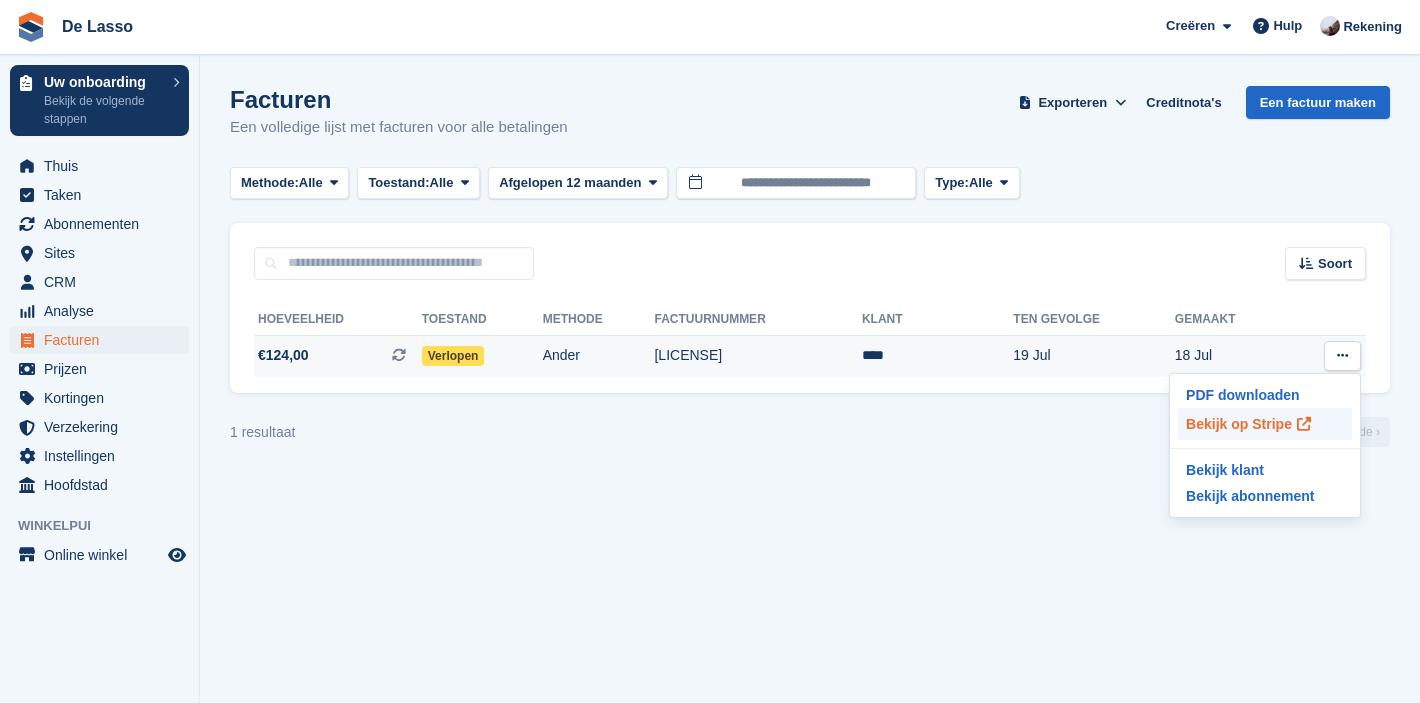 click on "Bekijk op Stripe" at bounding box center [1265, 424] 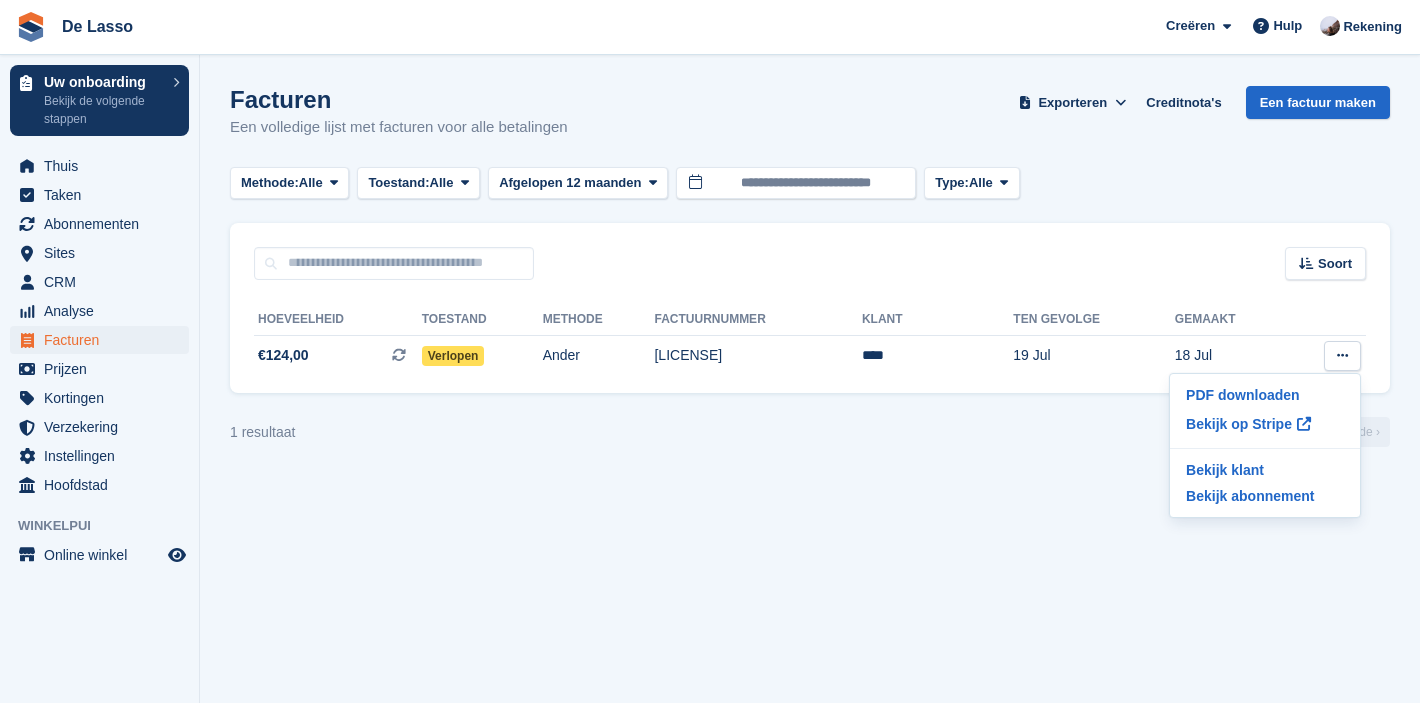 drag, startPoint x: 436, startPoint y: 650, endPoint x: 418, endPoint y: 624, distance: 31.622776 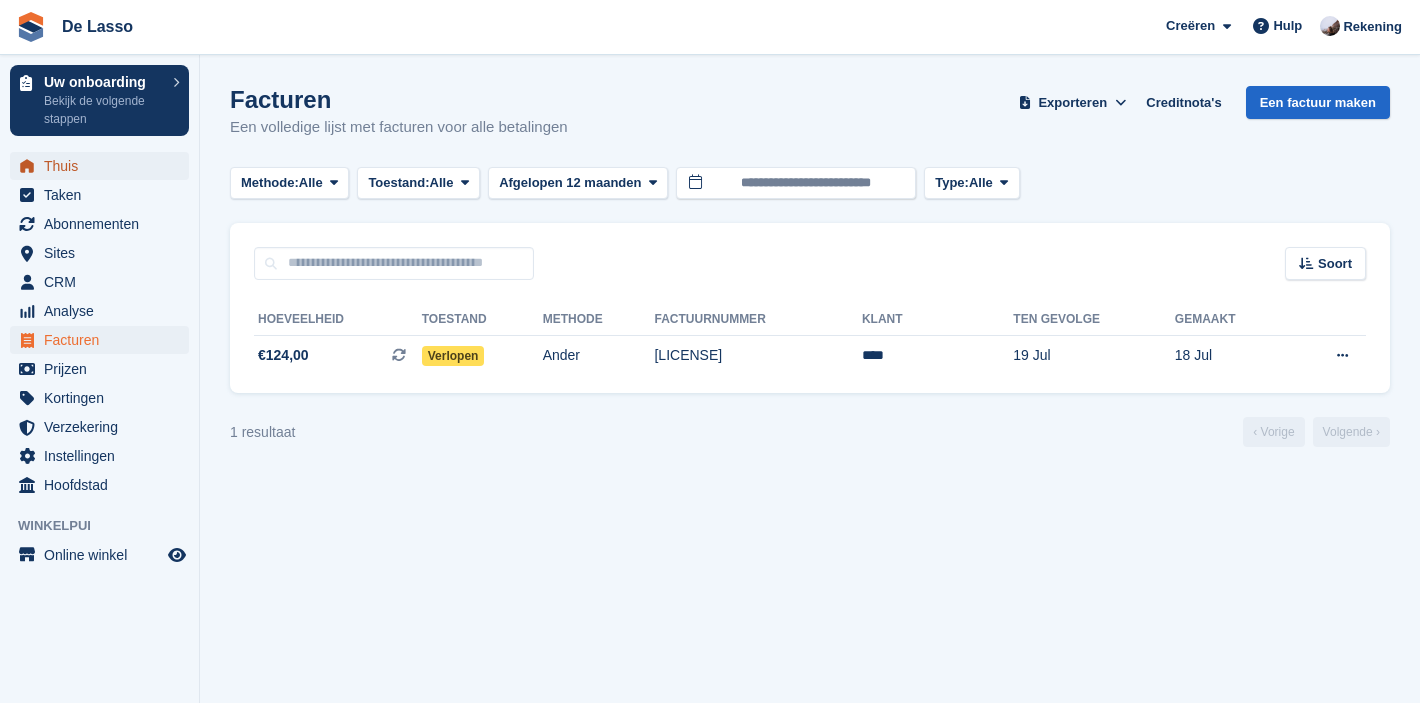 click on "Thuis" at bounding box center (104, 166) 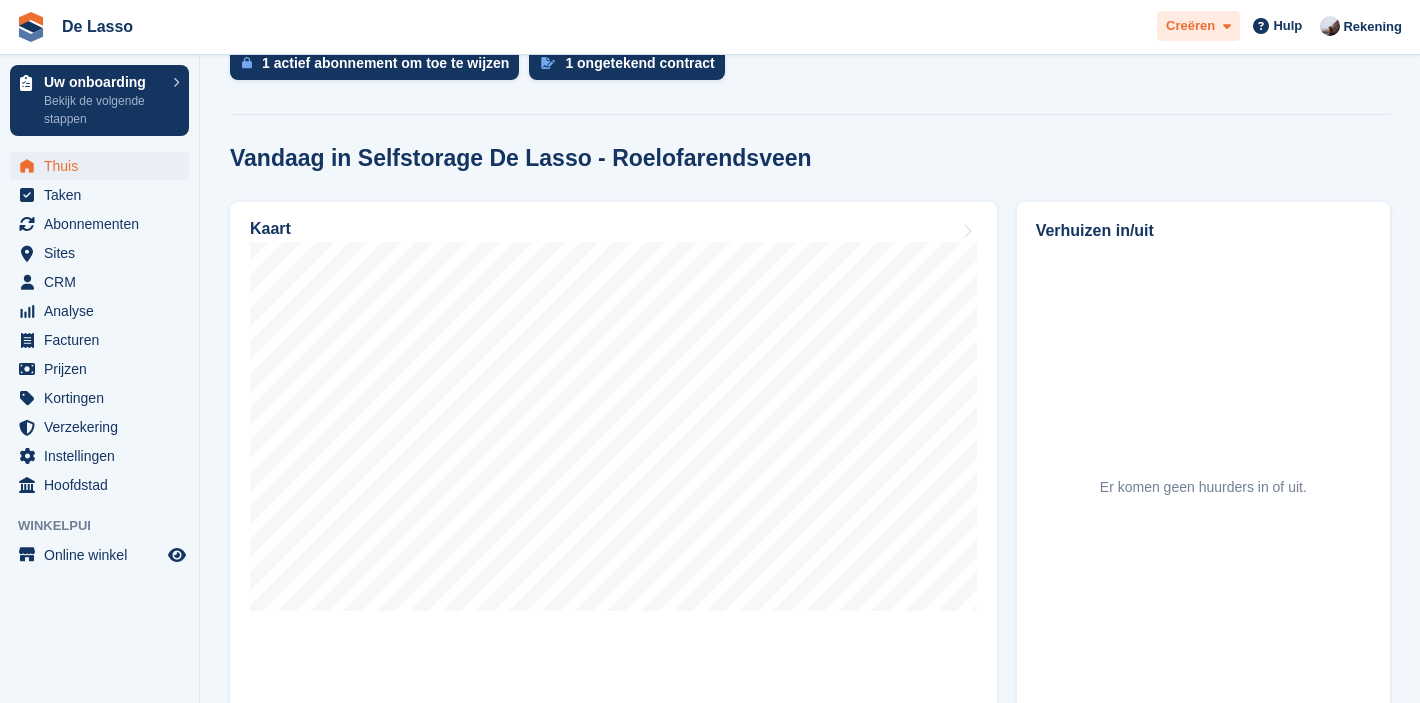 scroll, scrollTop: 335, scrollLeft: 0, axis: vertical 